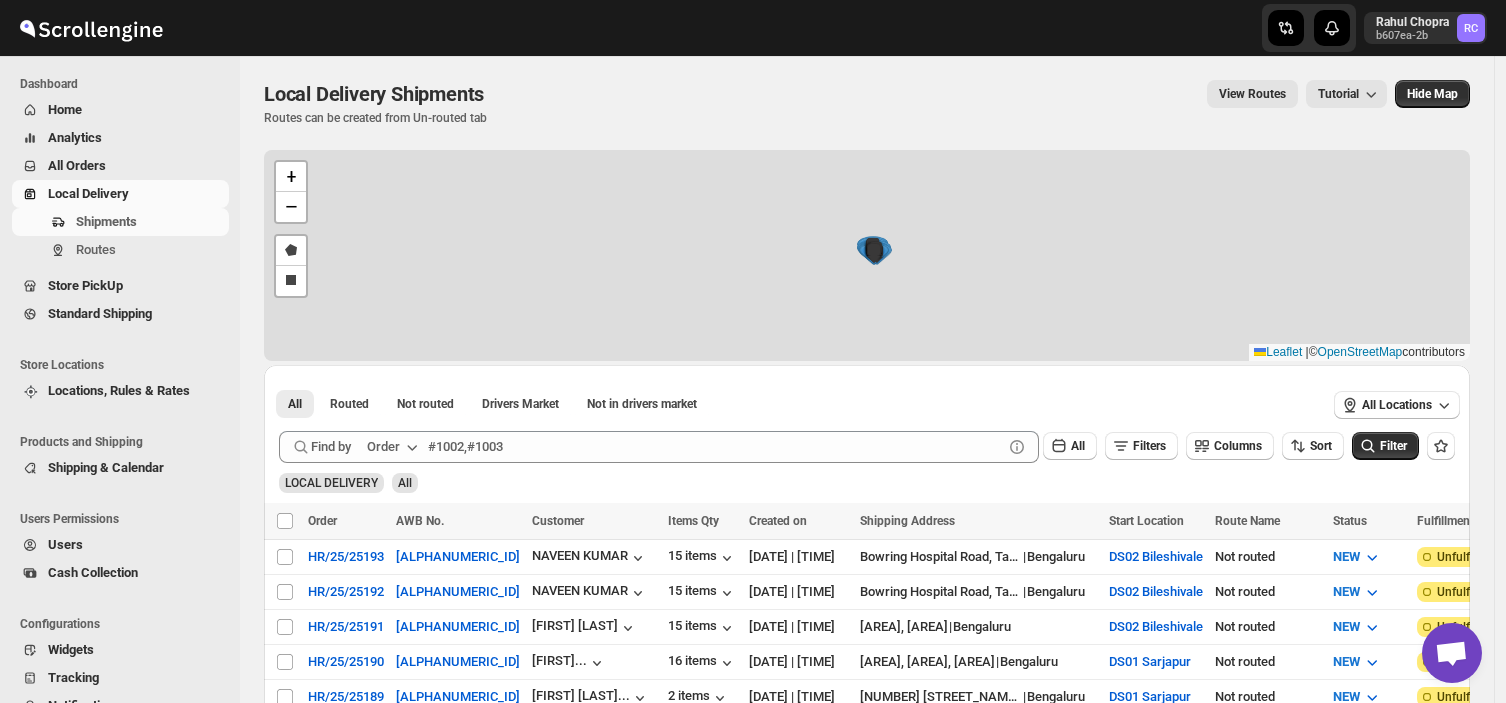 scroll, scrollTop: 0, scrollLeft: 0, axis: both 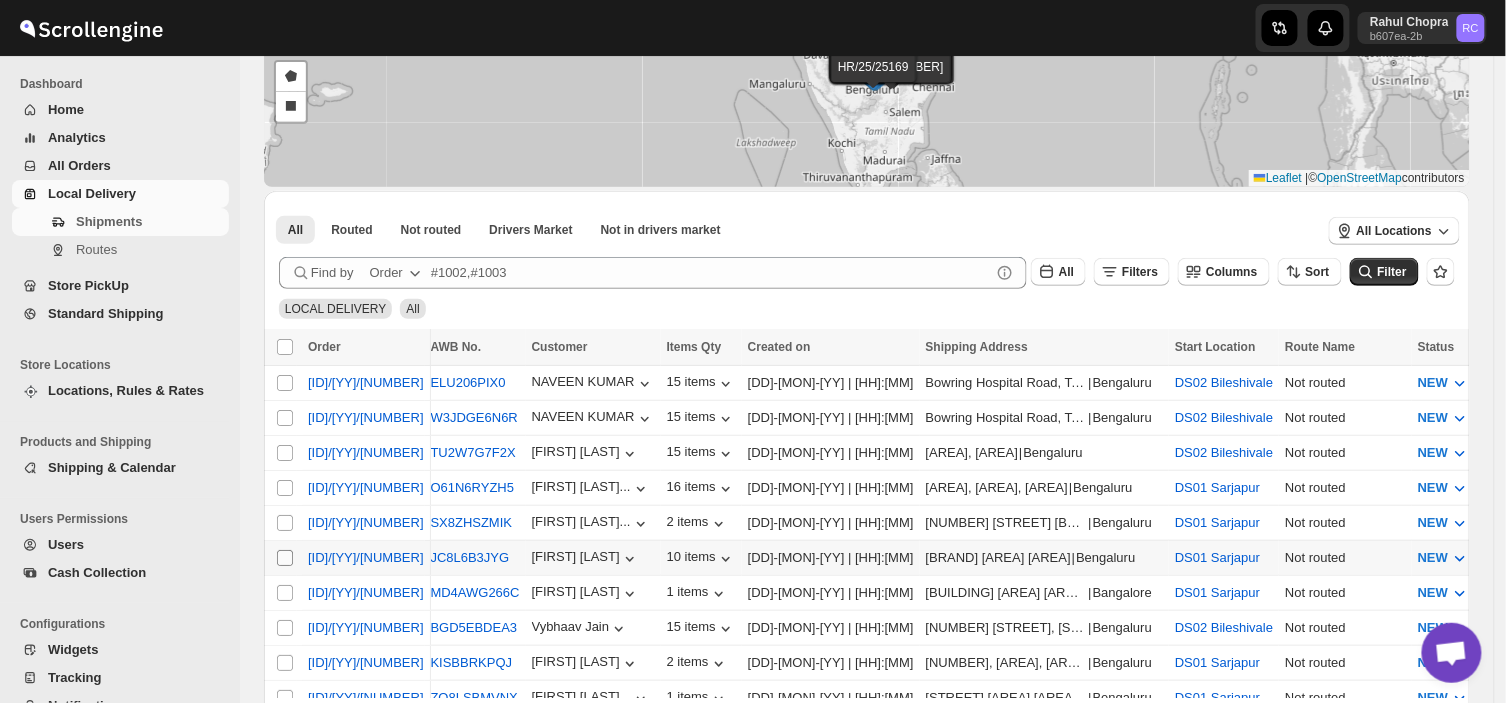 click on "Select shipment" at bounding box center (285, 558) 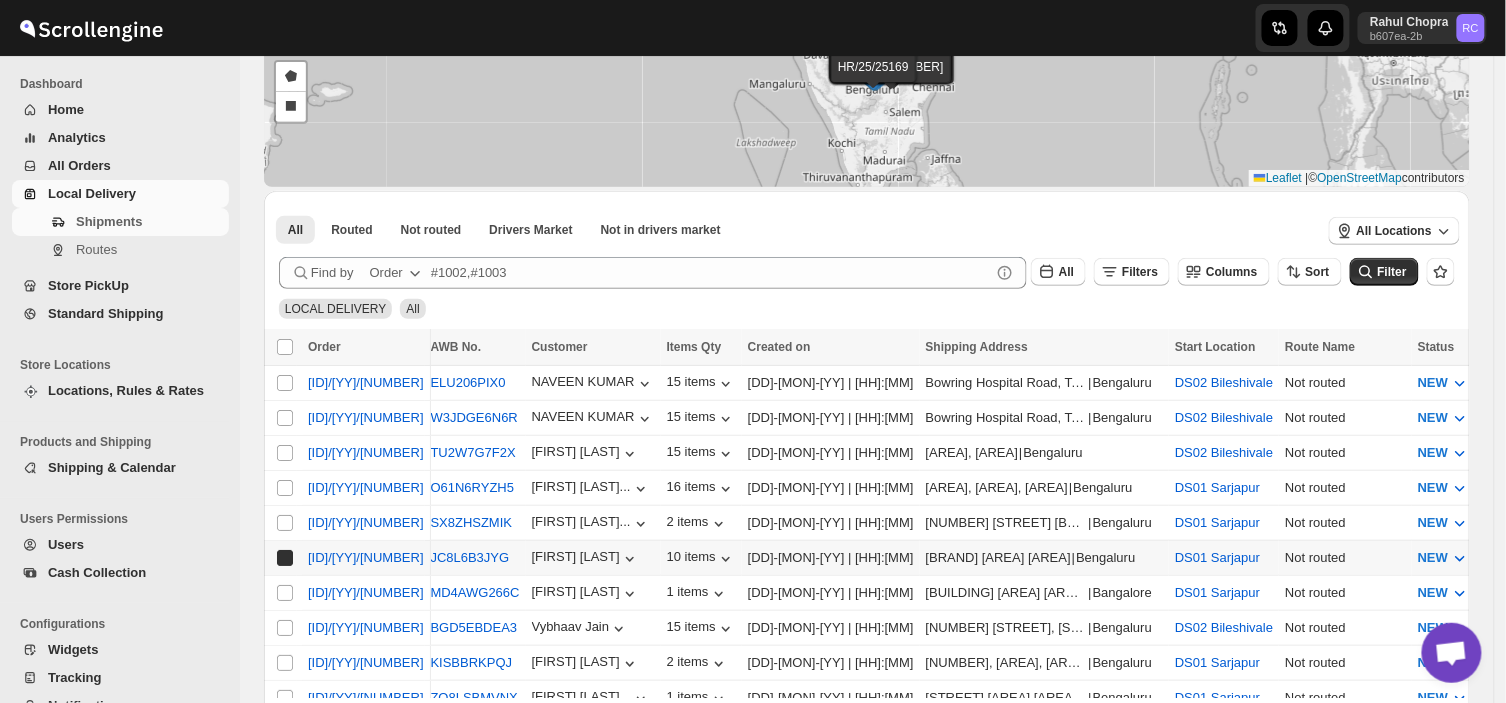 checkbox on "true" 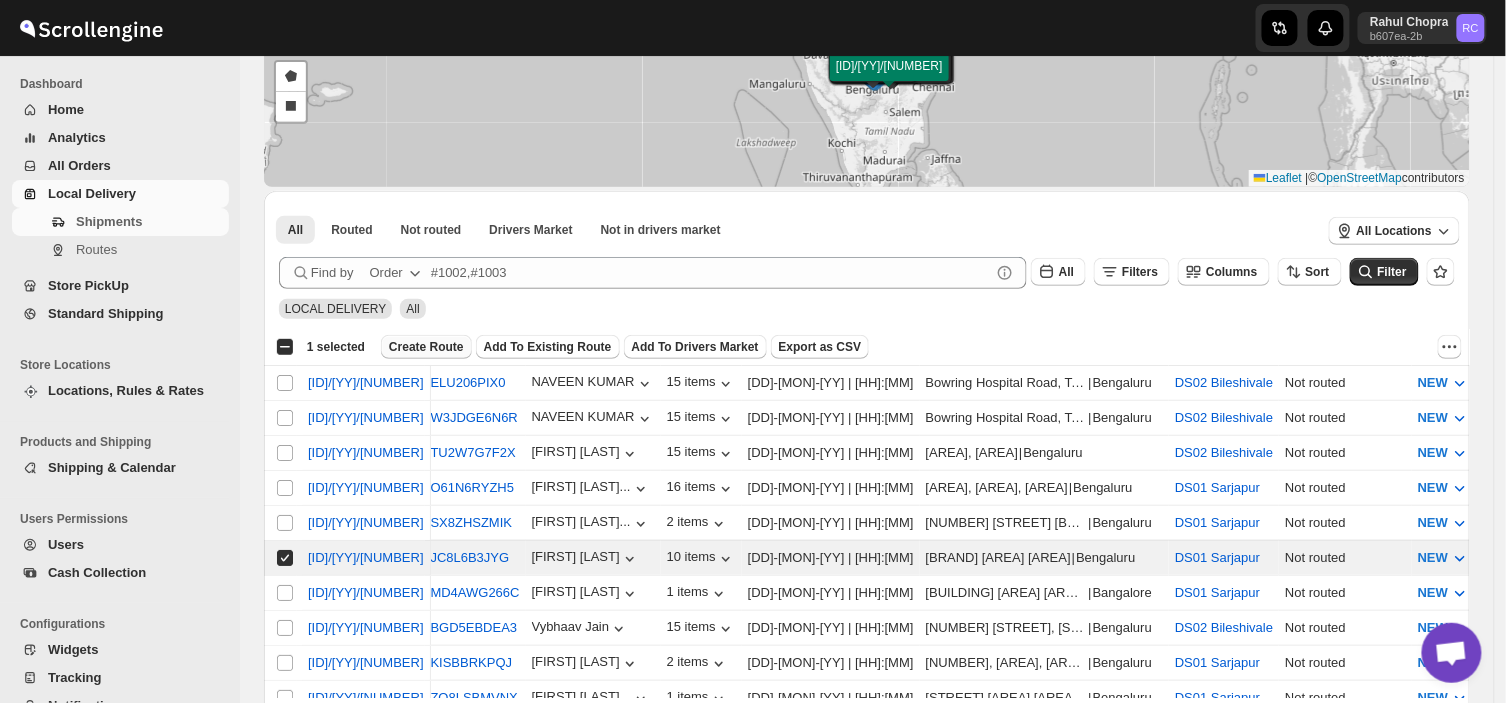 click on "Create Route" at bounding box center [426, 347] 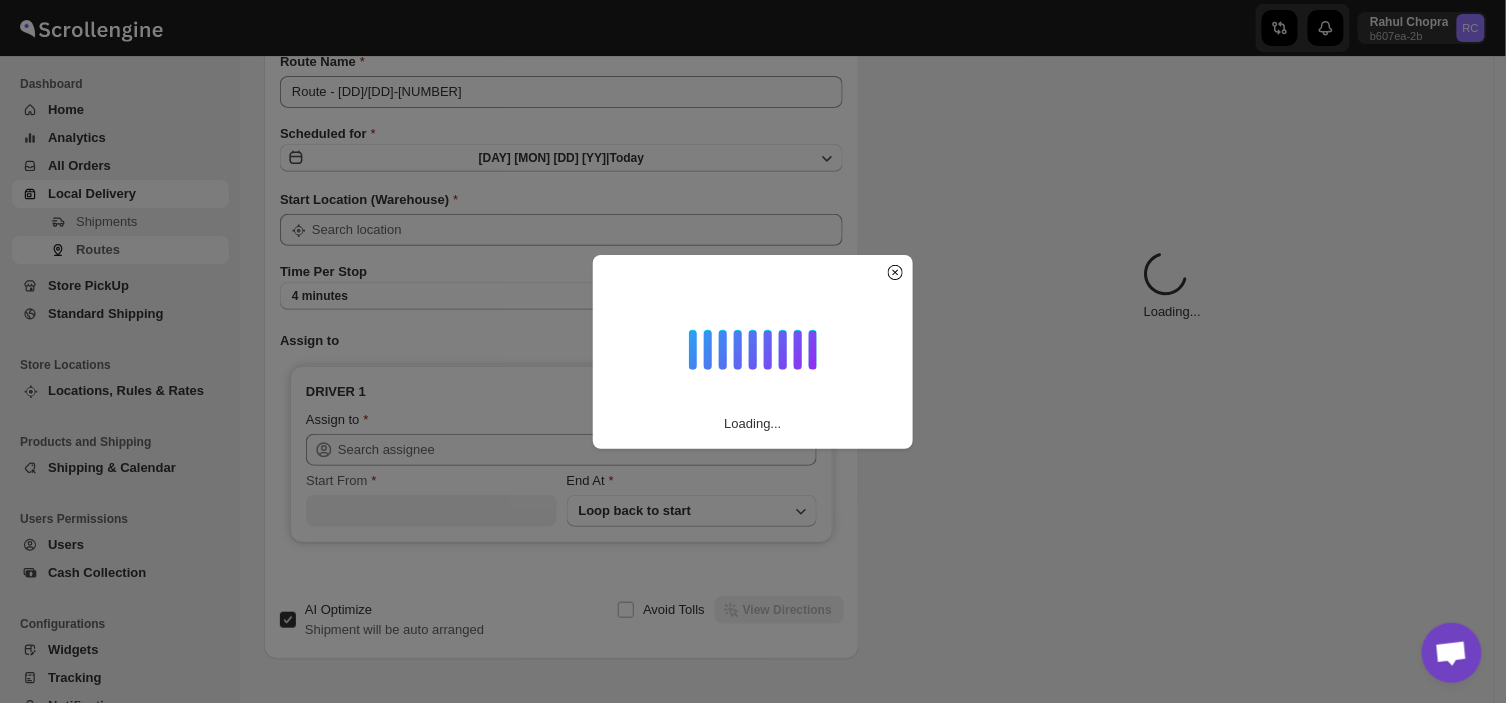 scroll, scrollTop: 0, scrollLeft: 0, axis: both 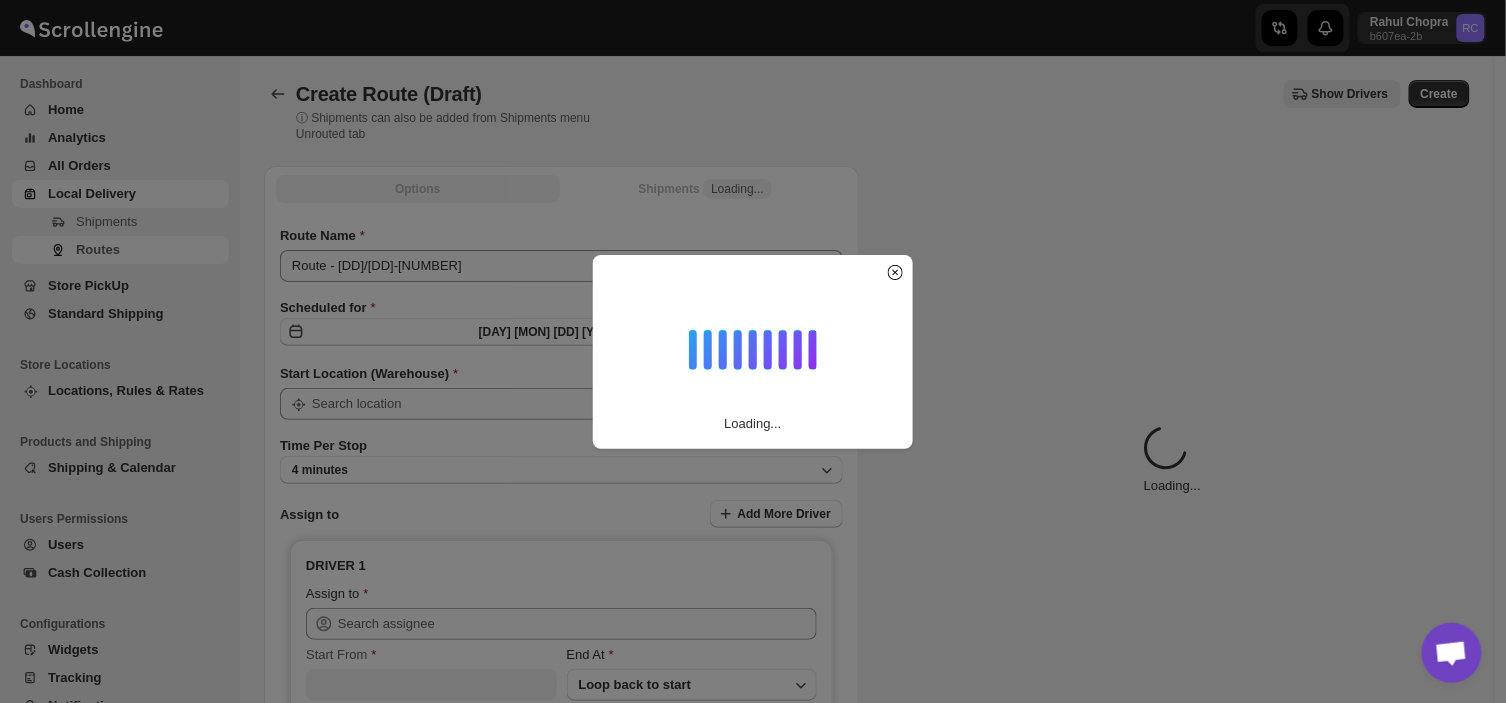 type on "DS01 Sarjapur" 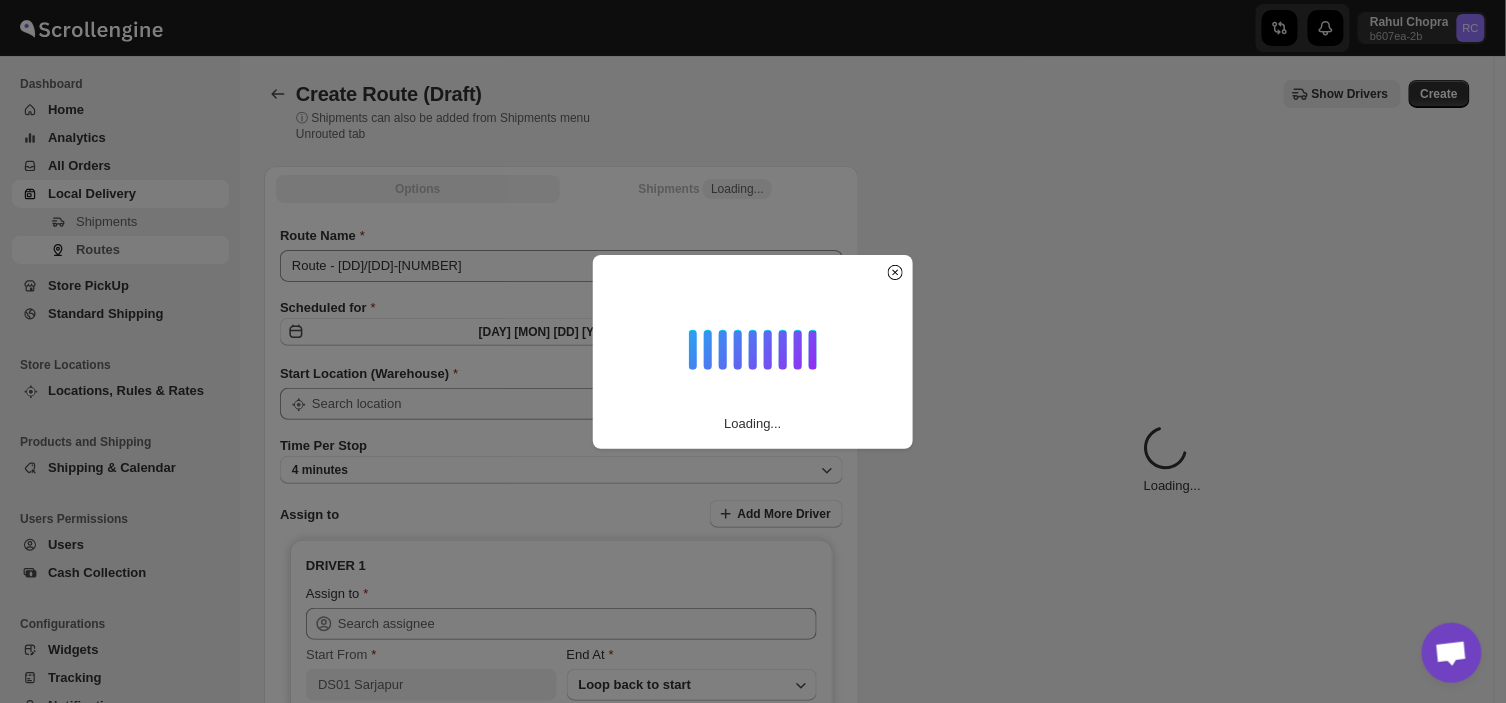 type on "DS01 Sarjapur" 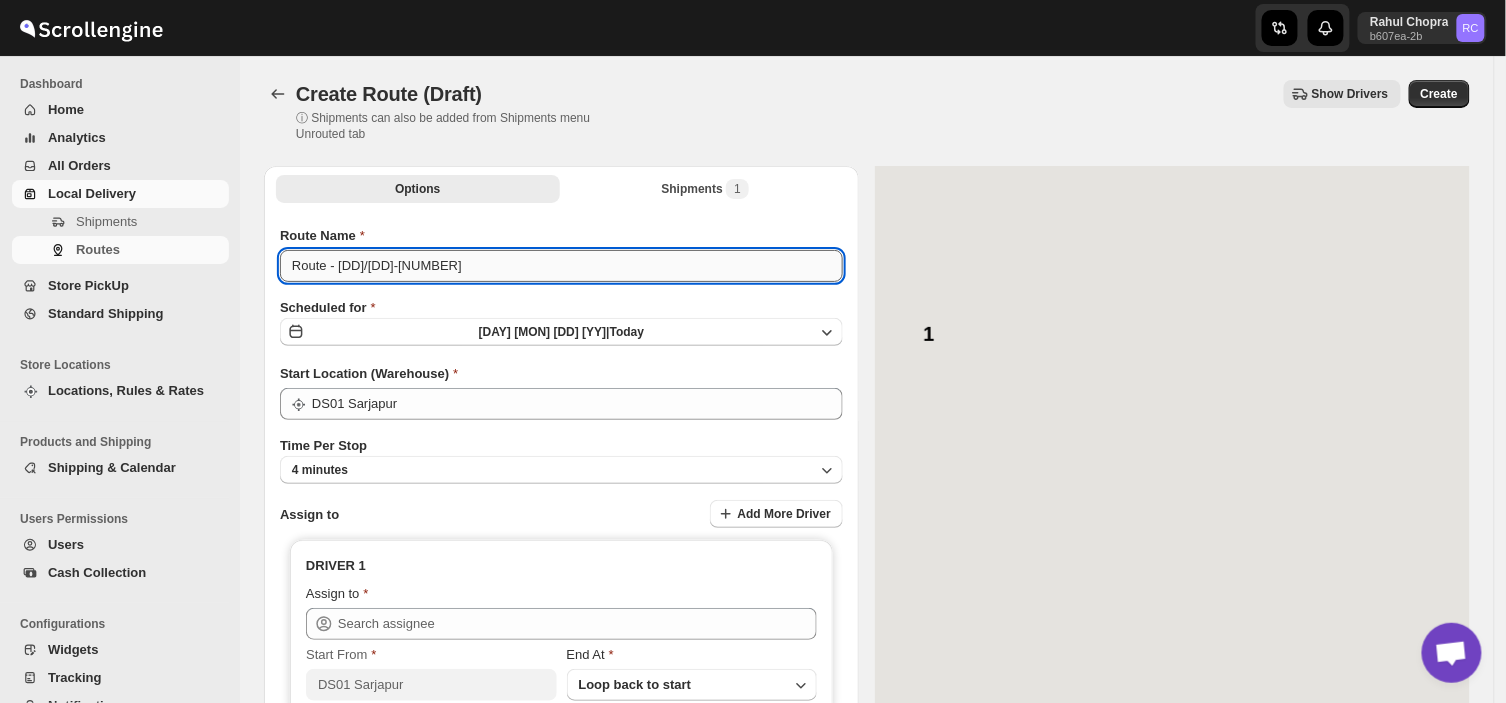 click on "Route - 07/08-0744" at bounding box center [561, 266] 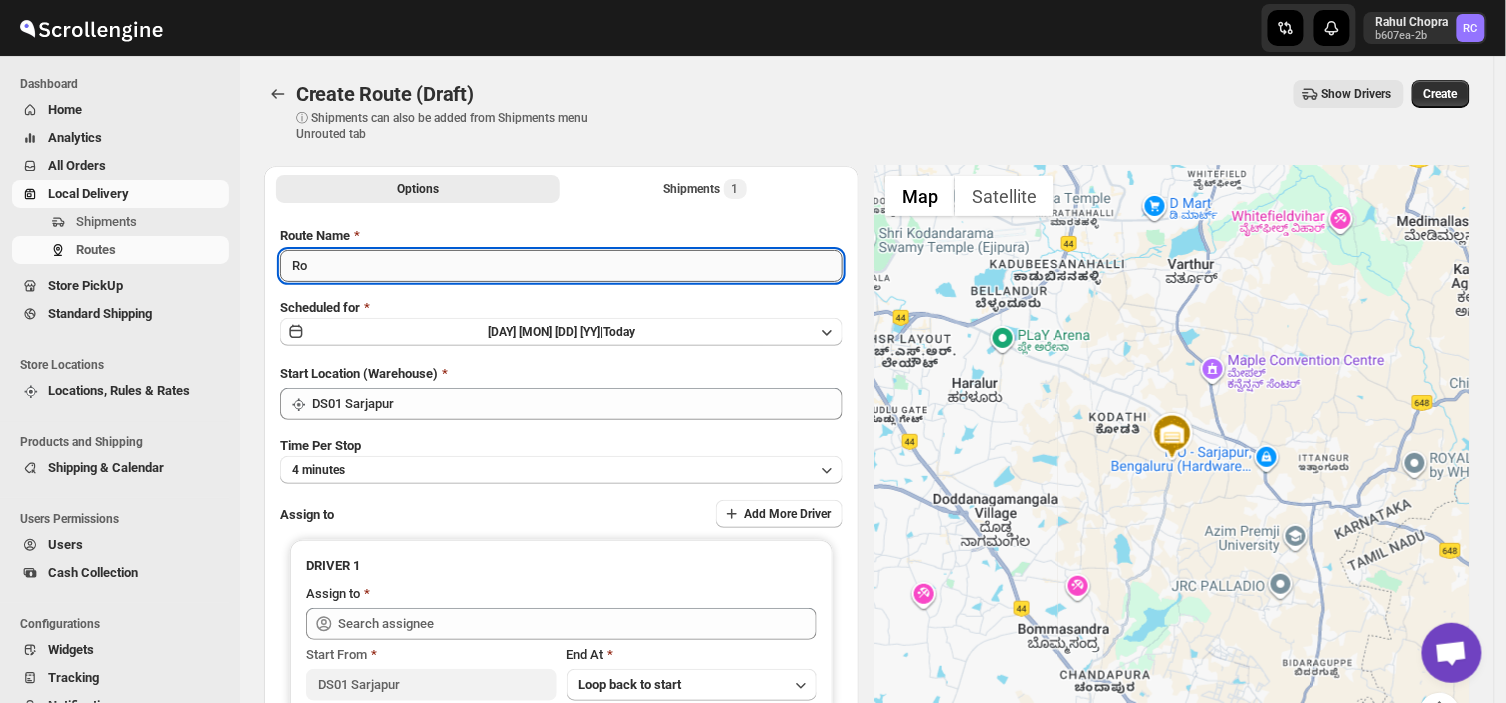 type on "R" 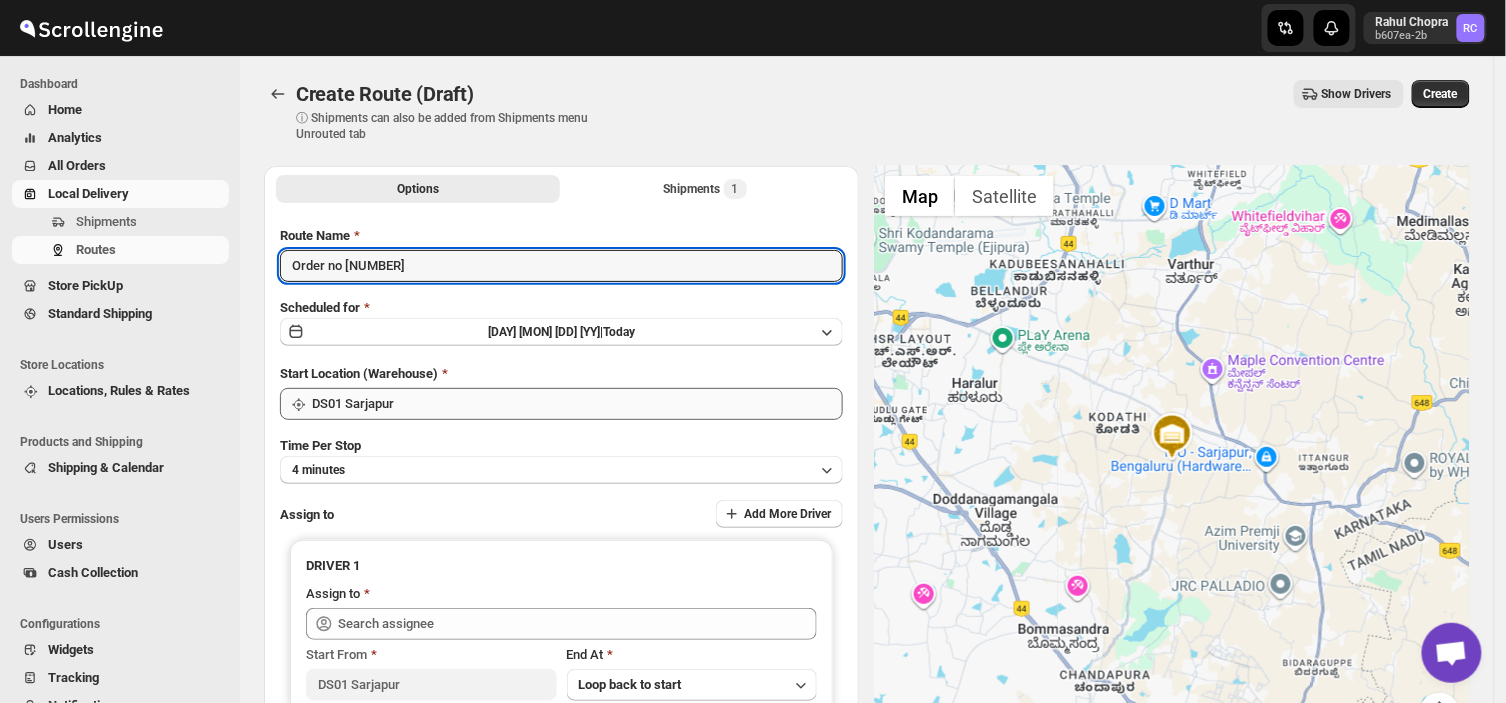type on "Order no 25188" 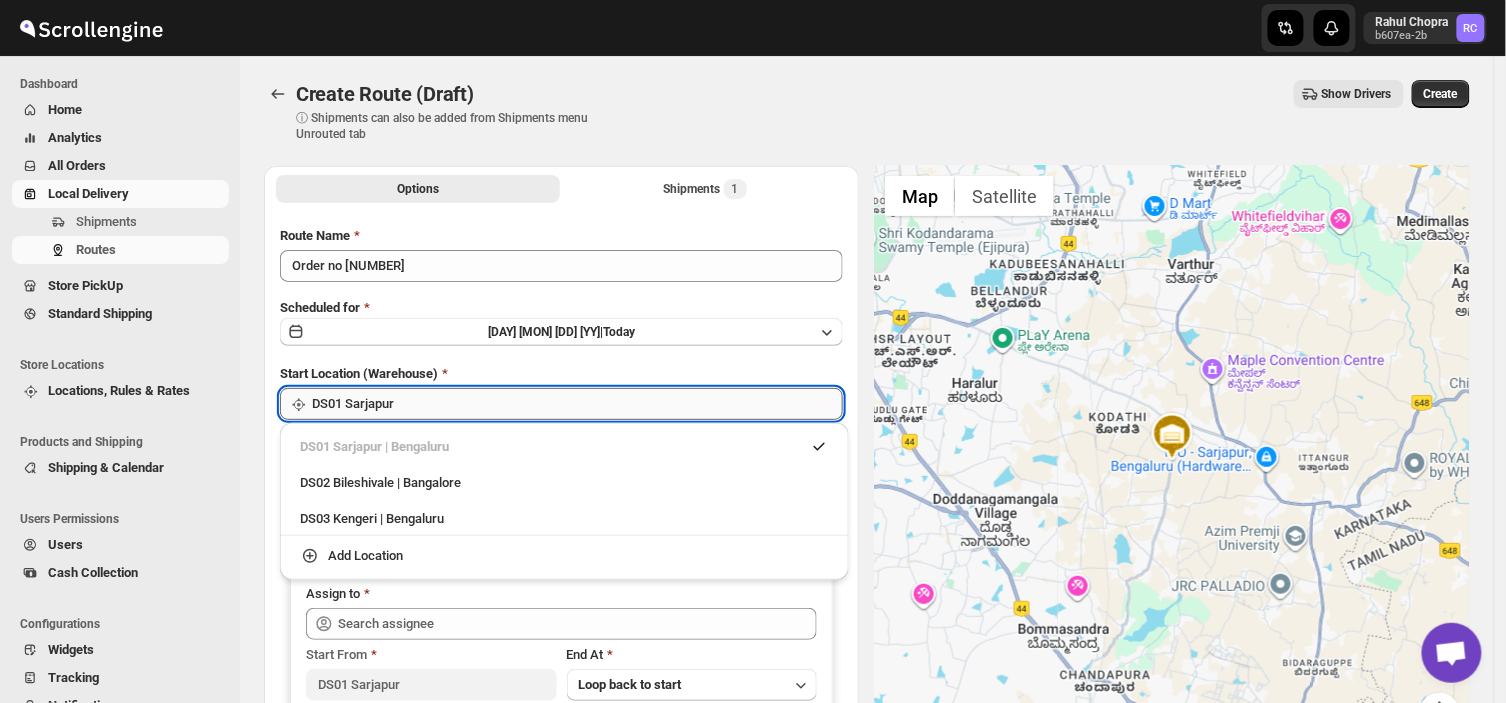 click on "DS01 Sarjapur" at bounding box center (577, 404) 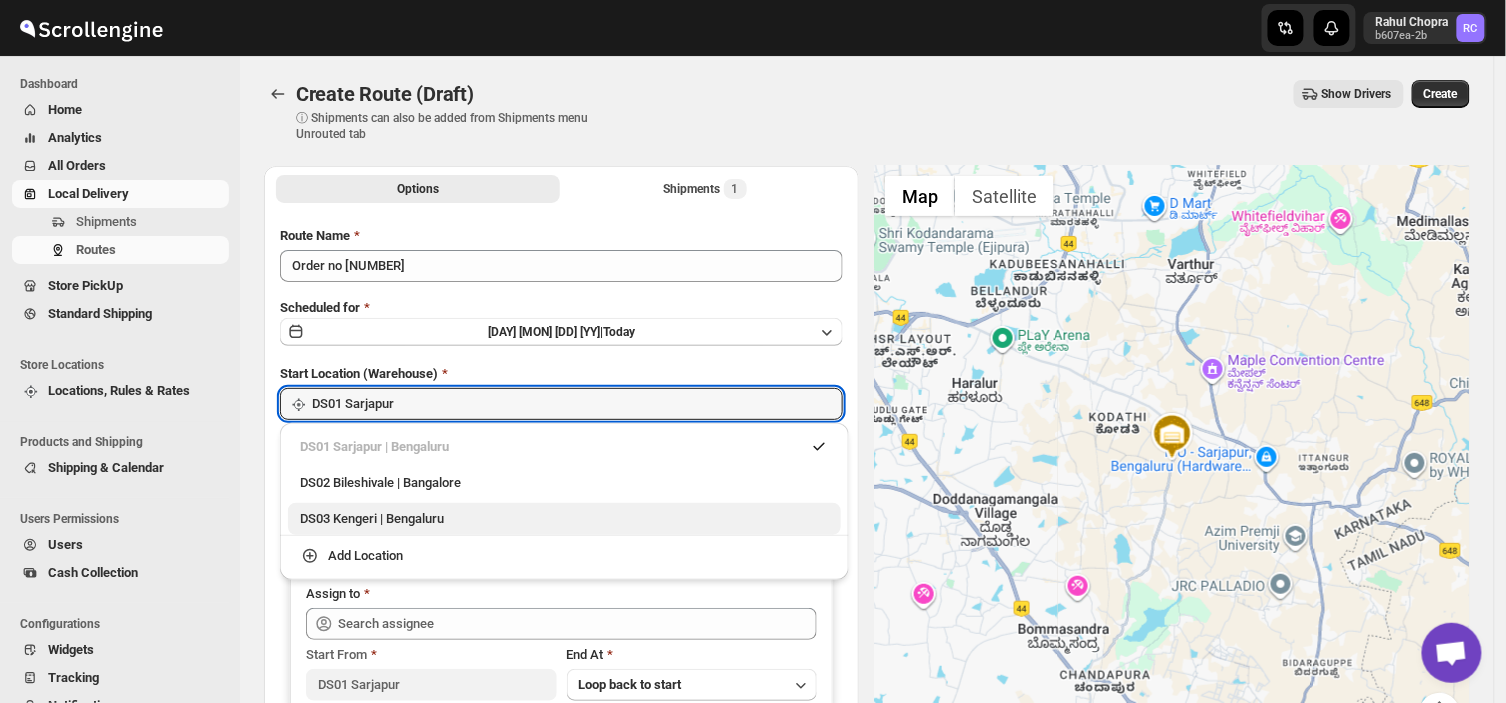 click on "DS03 Kengeri | Bengaluru" at bounding box center [564, 519] 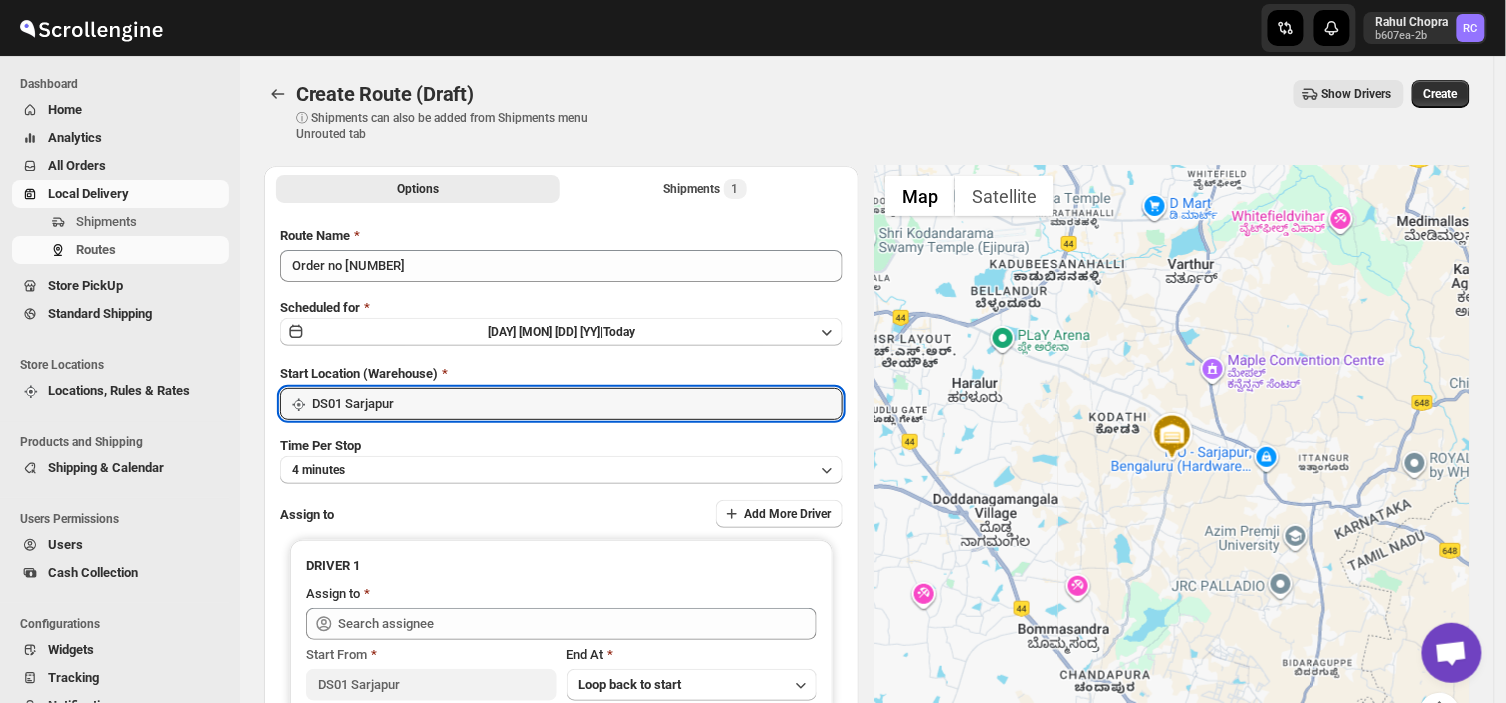 type on "DS03 Kengeri" 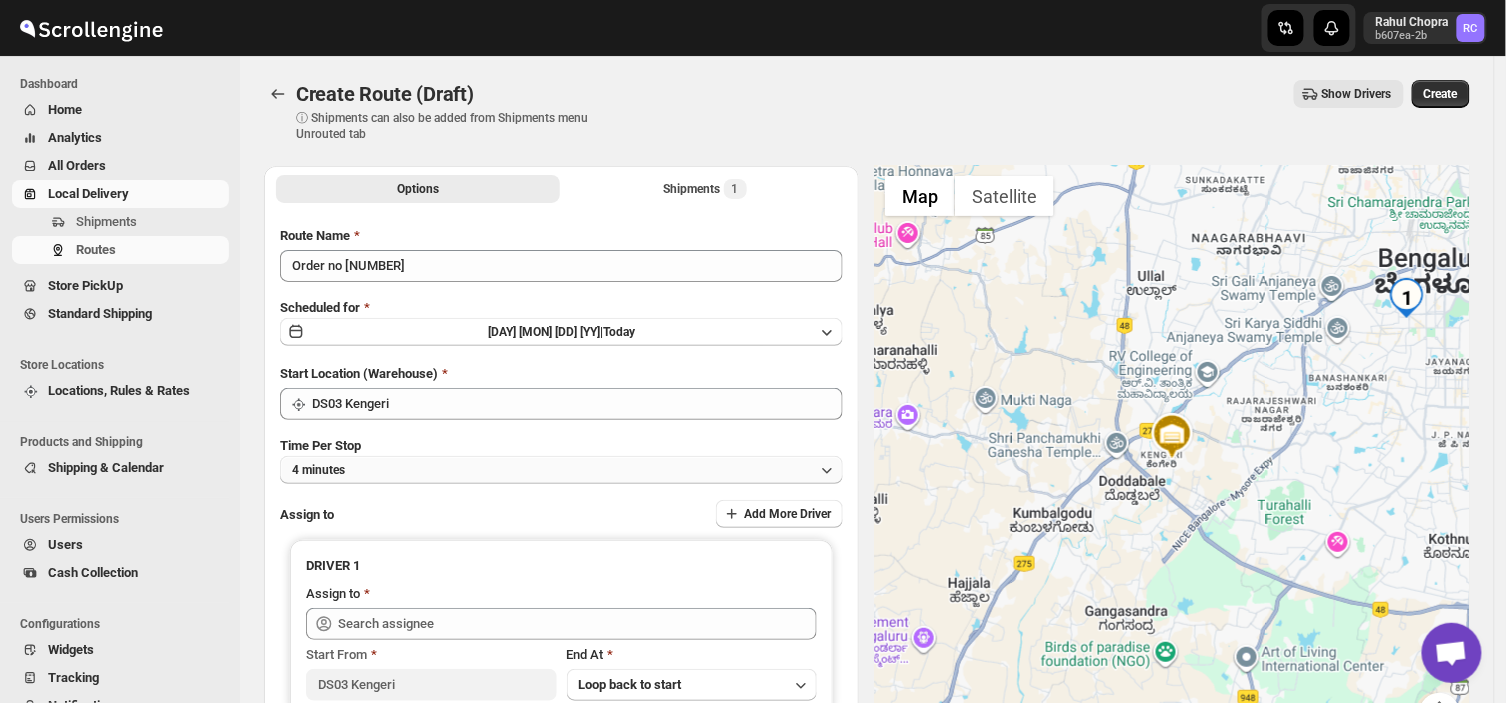 click on "4 minutes" at bounding box center [561, 470] 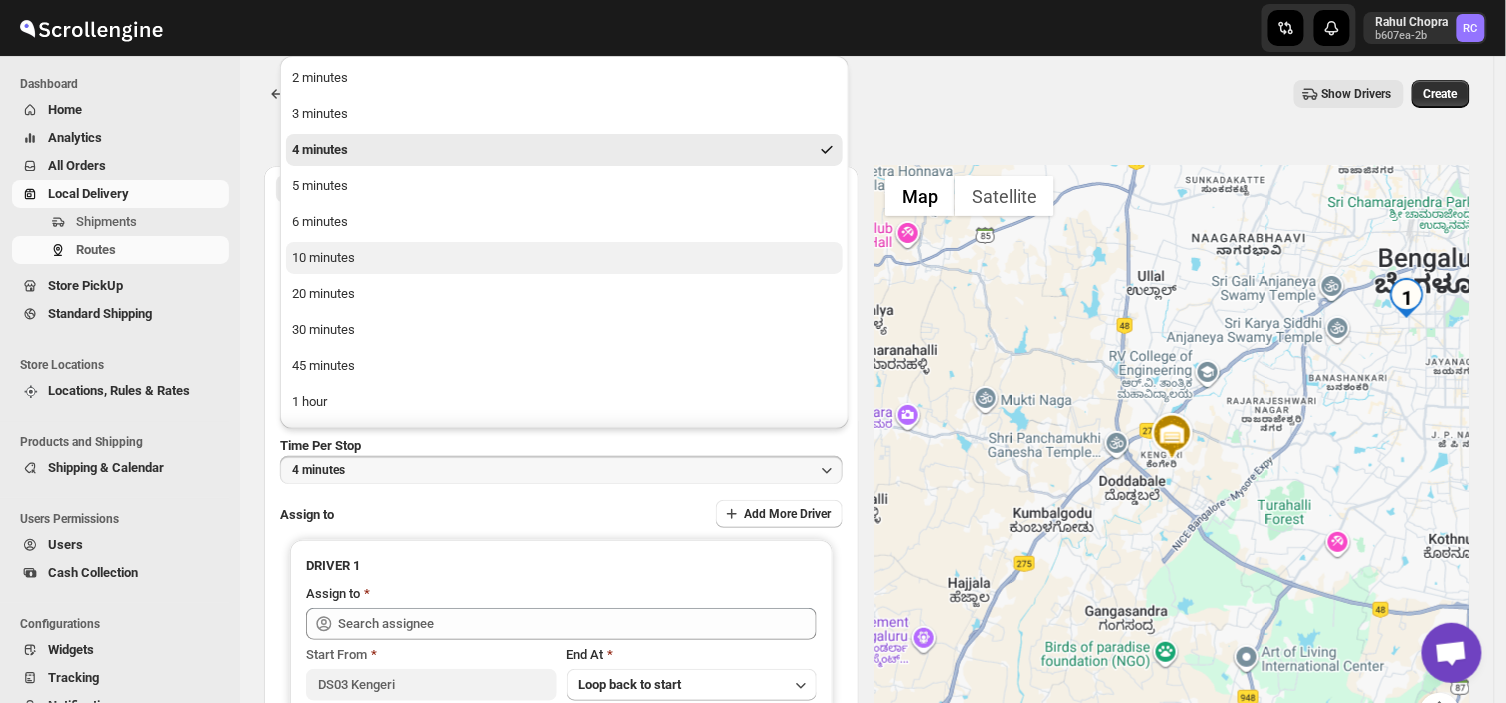 click on "10 minutes" at bounding box center [323, 258] 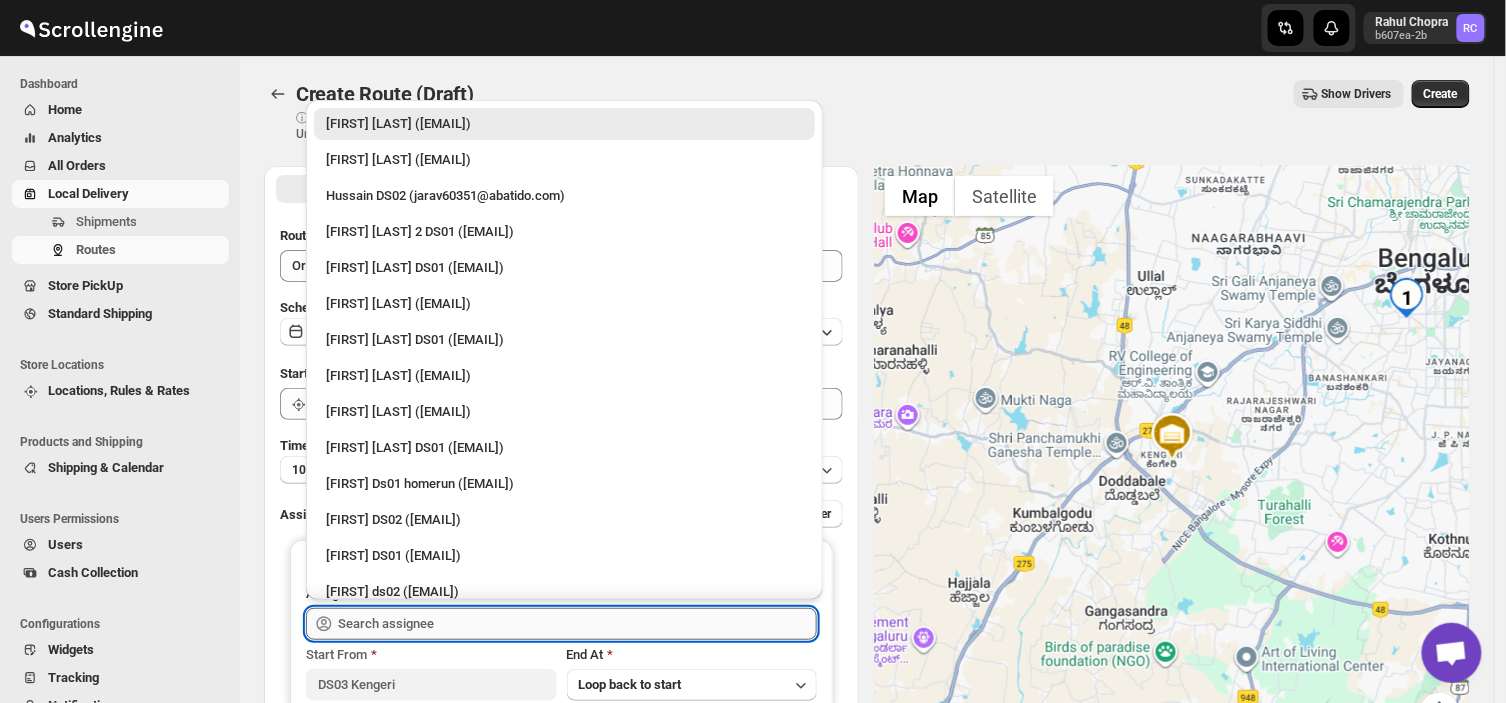 click at bounding box center (577, 624) 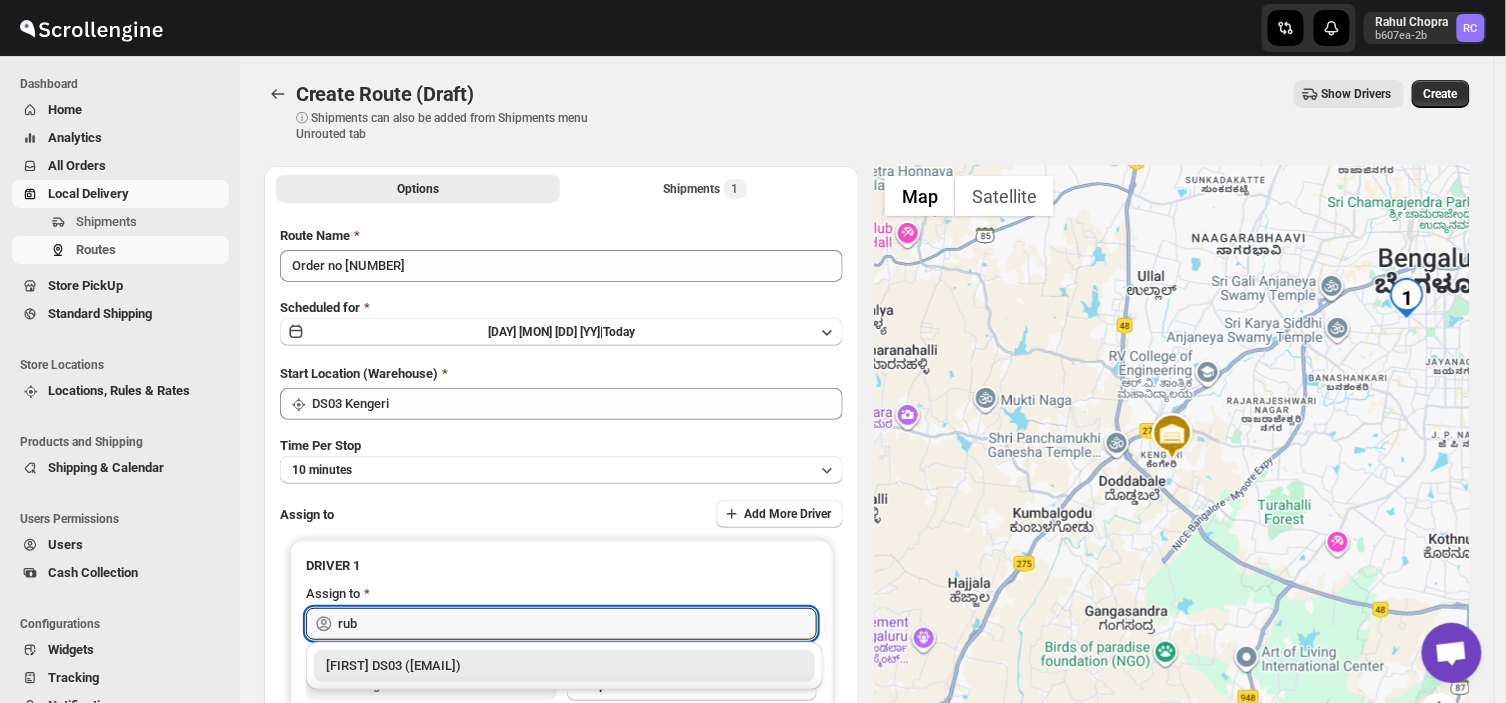 click on "[LAST] DS03 ([EMAIL])" at bounding box center (564, 666) 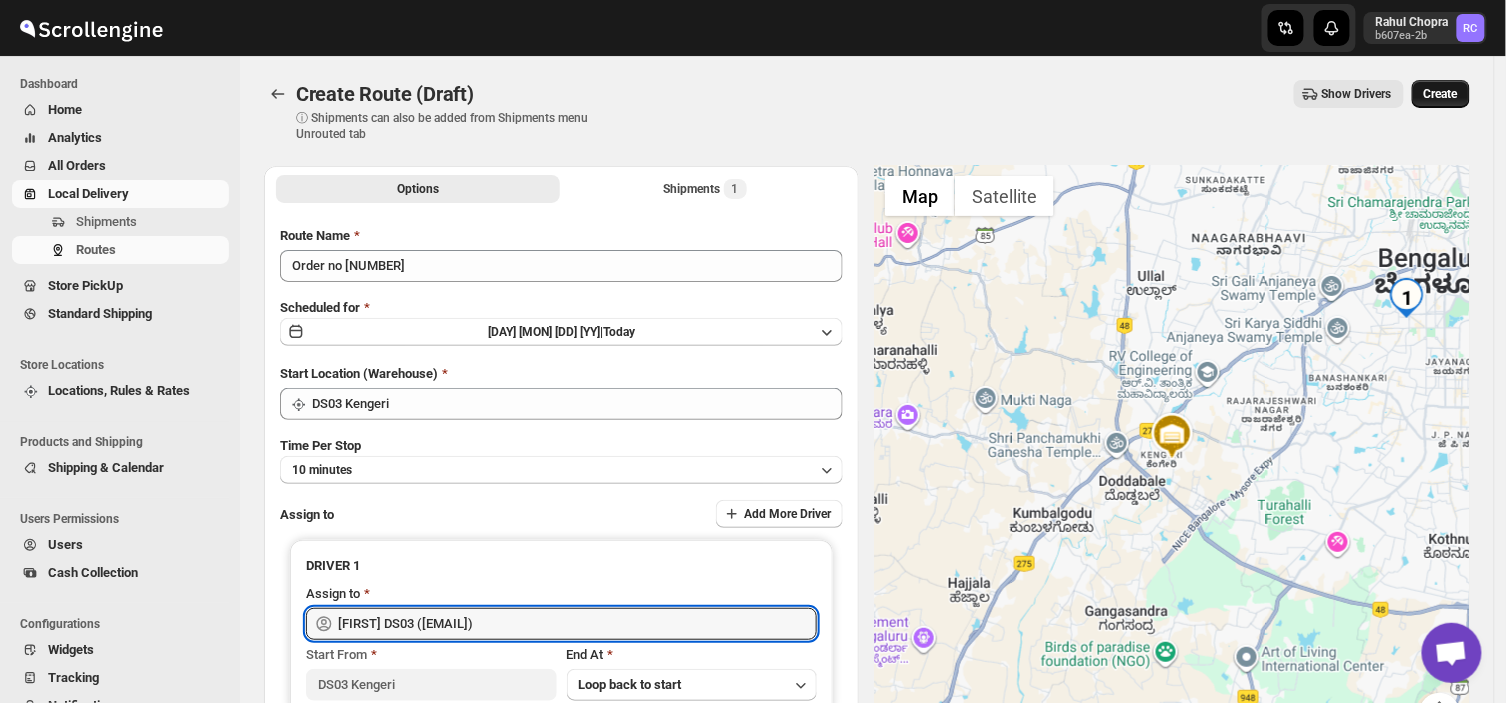 type on "[LAST] DS03 ([EMAIL])" 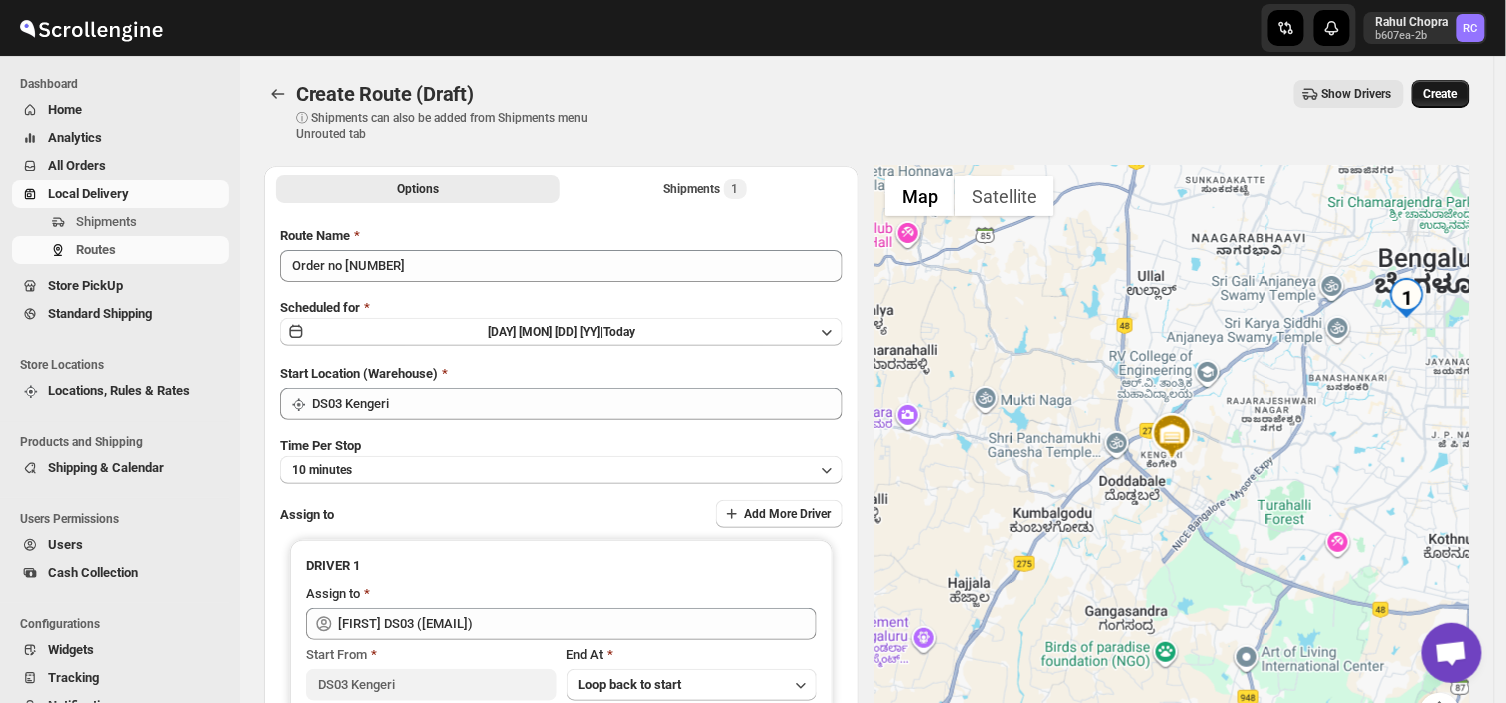 click on "Create" at bounding box center [1441, 94] 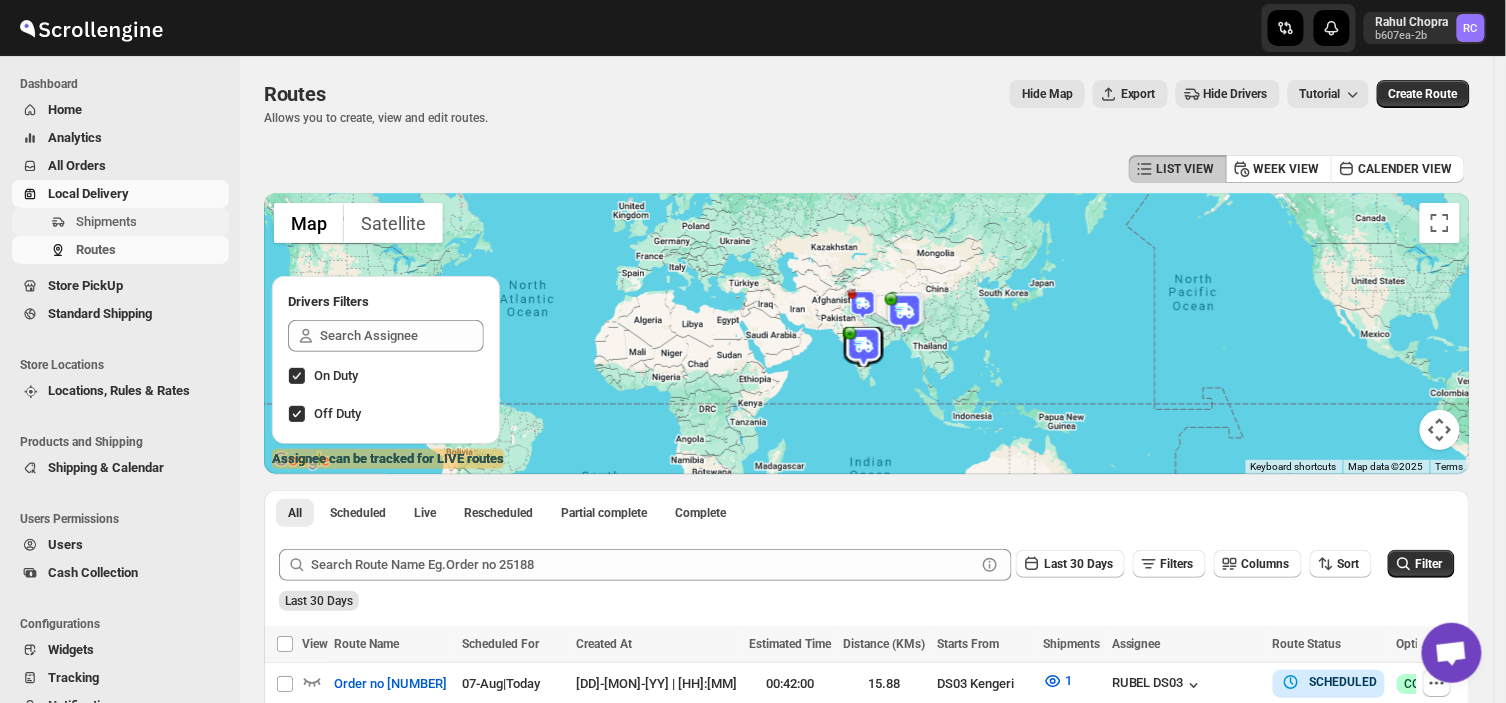 click on "Shipments" at bounding box center [106, 221] 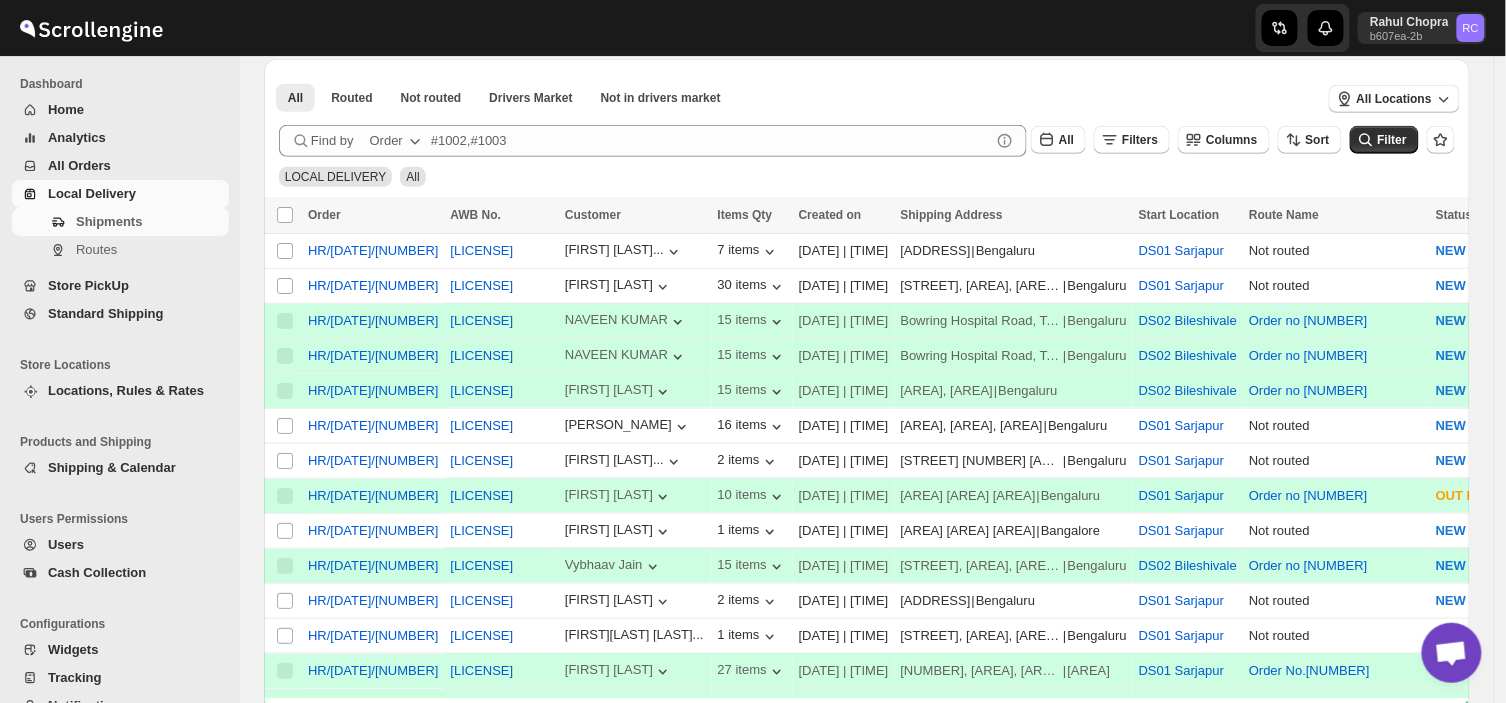 scroll, scrollTop: 307, scrollLeft: 0, axis: vertical 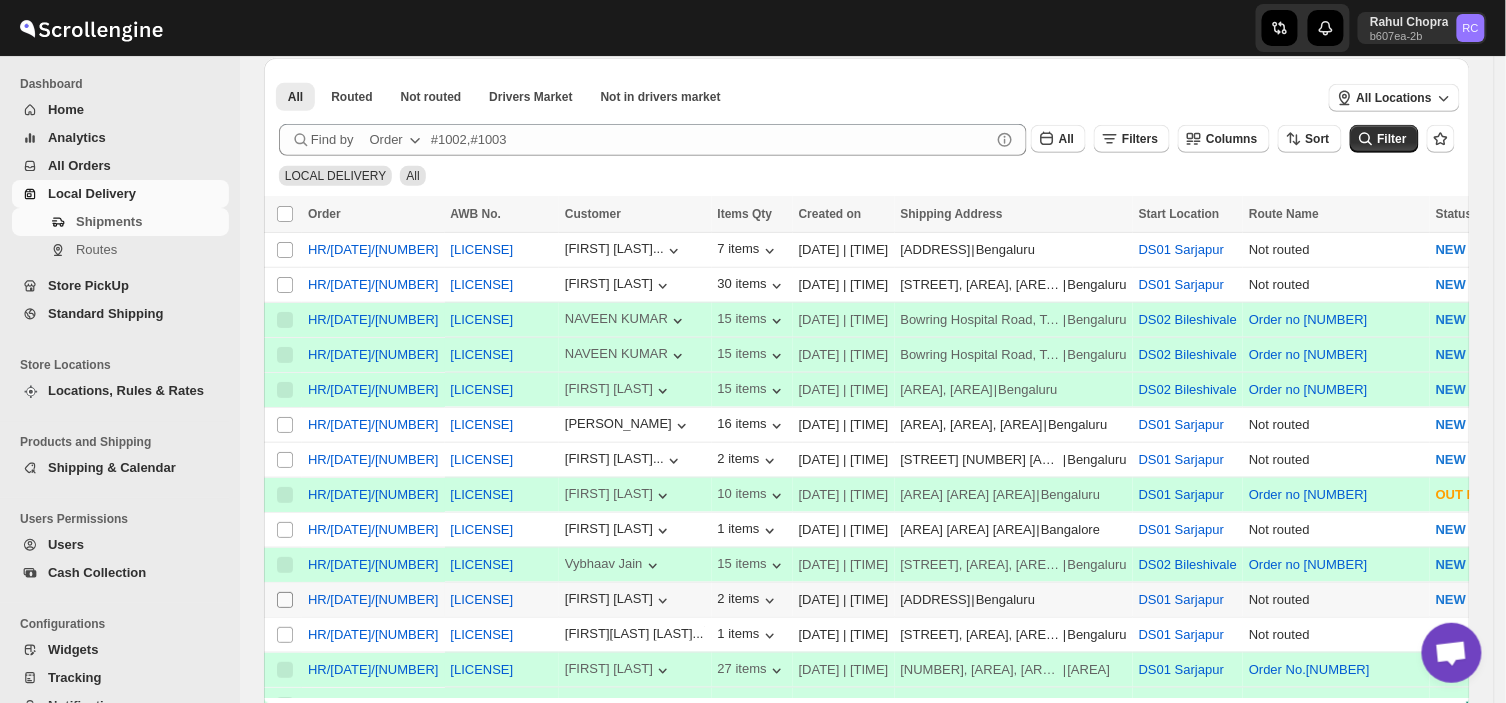 click on "Select shipment" at bounding box center [285, 600] 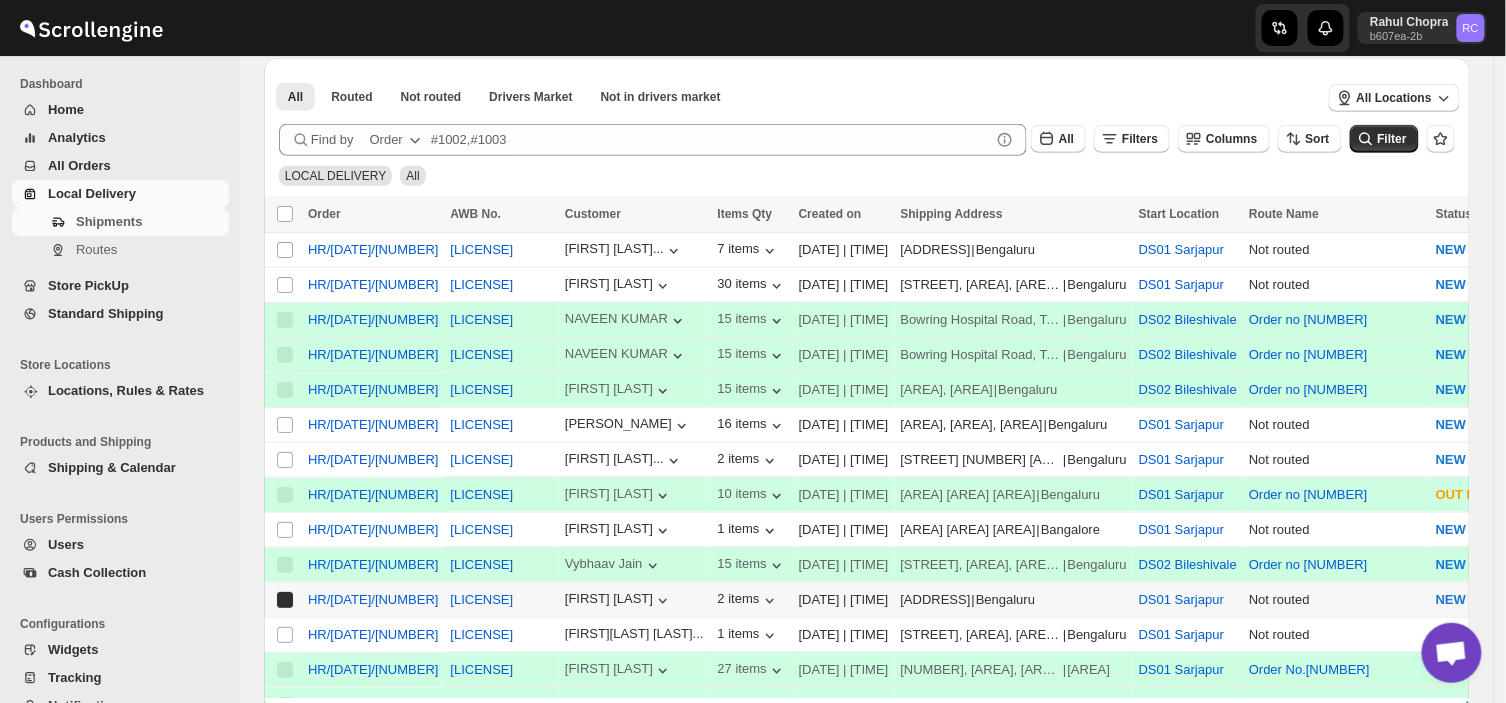 checkbox on "true" 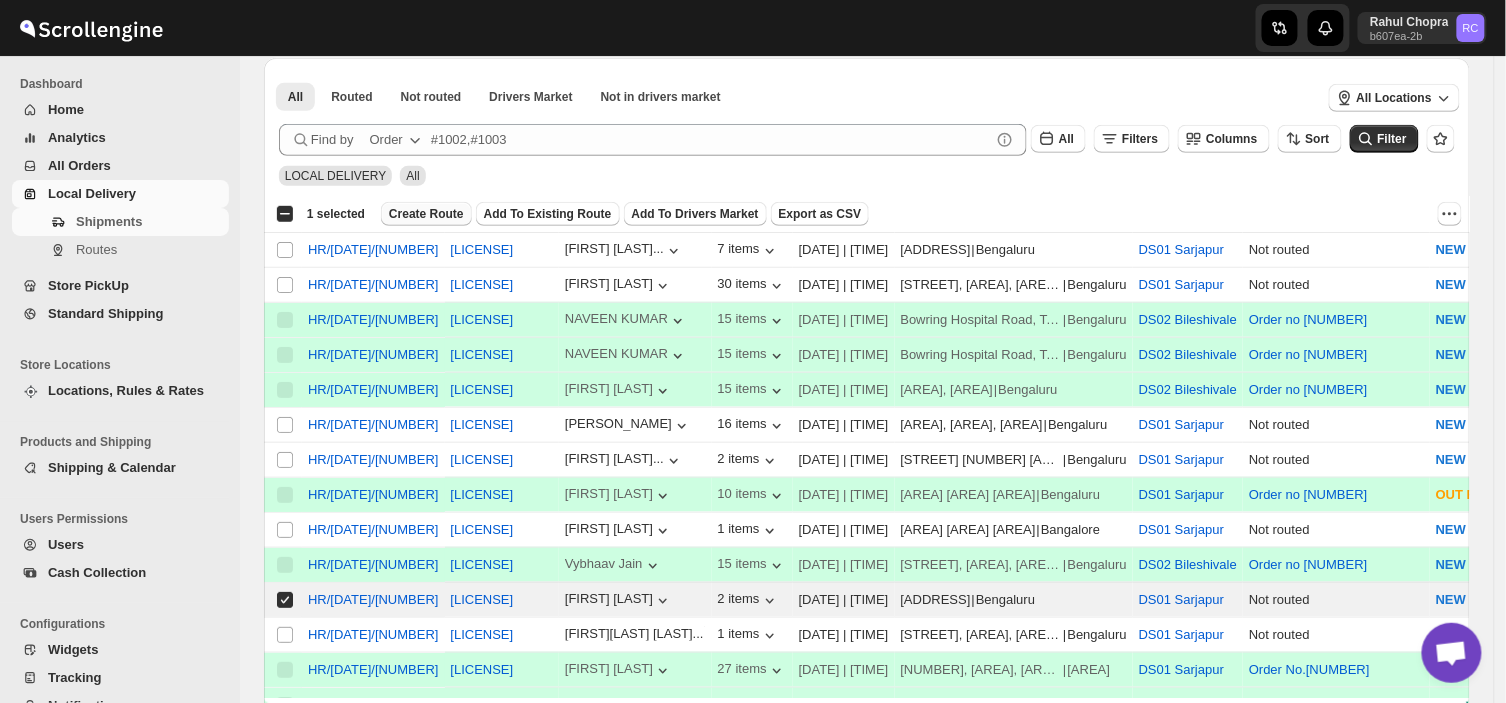 click on "Create Route" at bounding box center [426, 214] 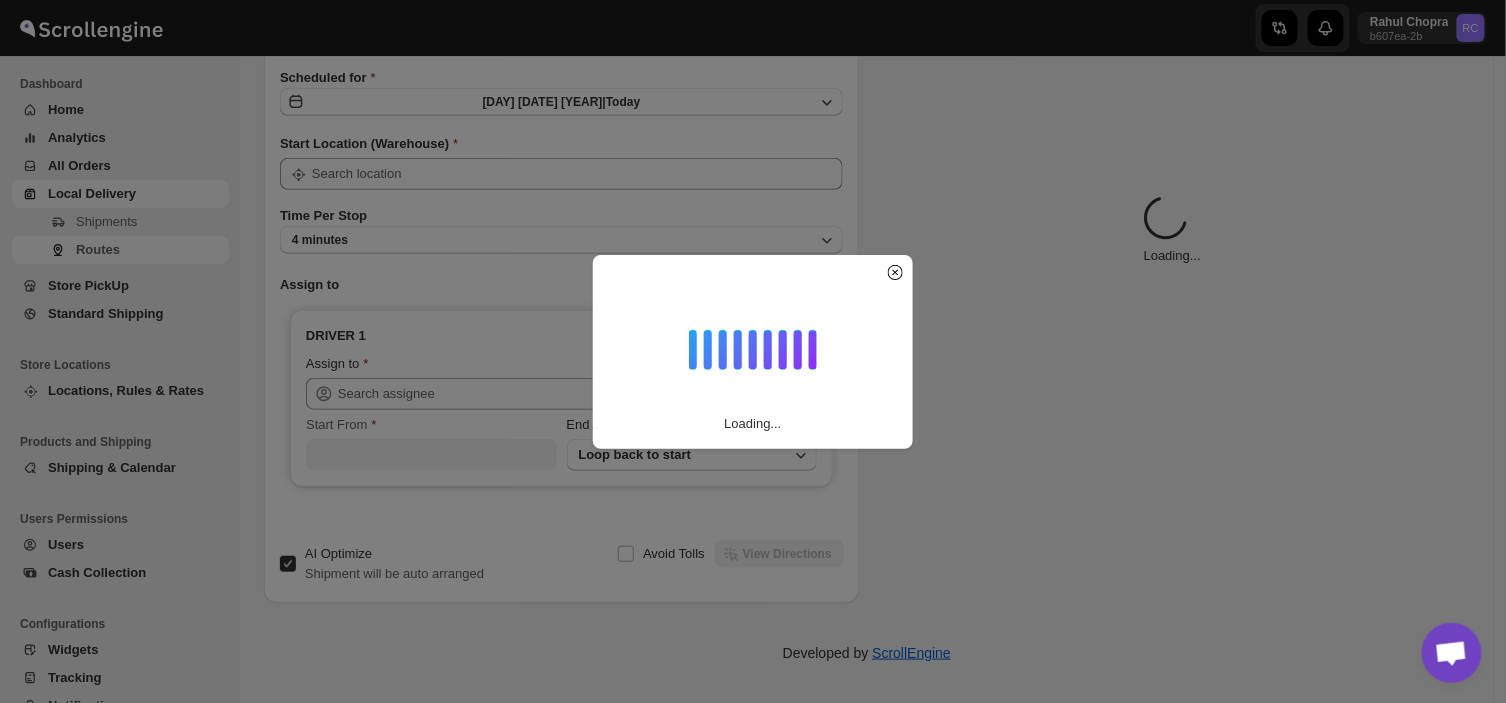 scroll, scrollTop: 0, scrollLeft: 0, axis: both 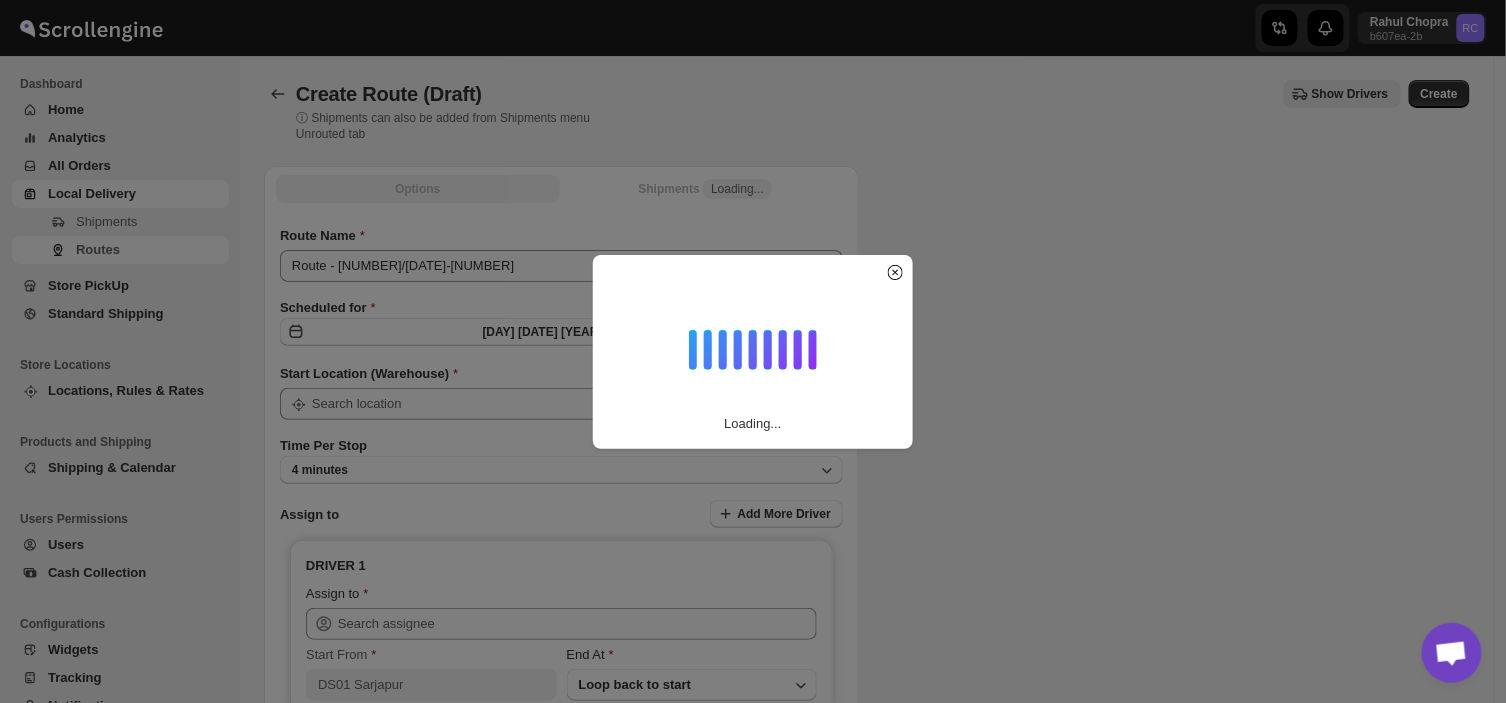 type on "DS01 Sarjapur" 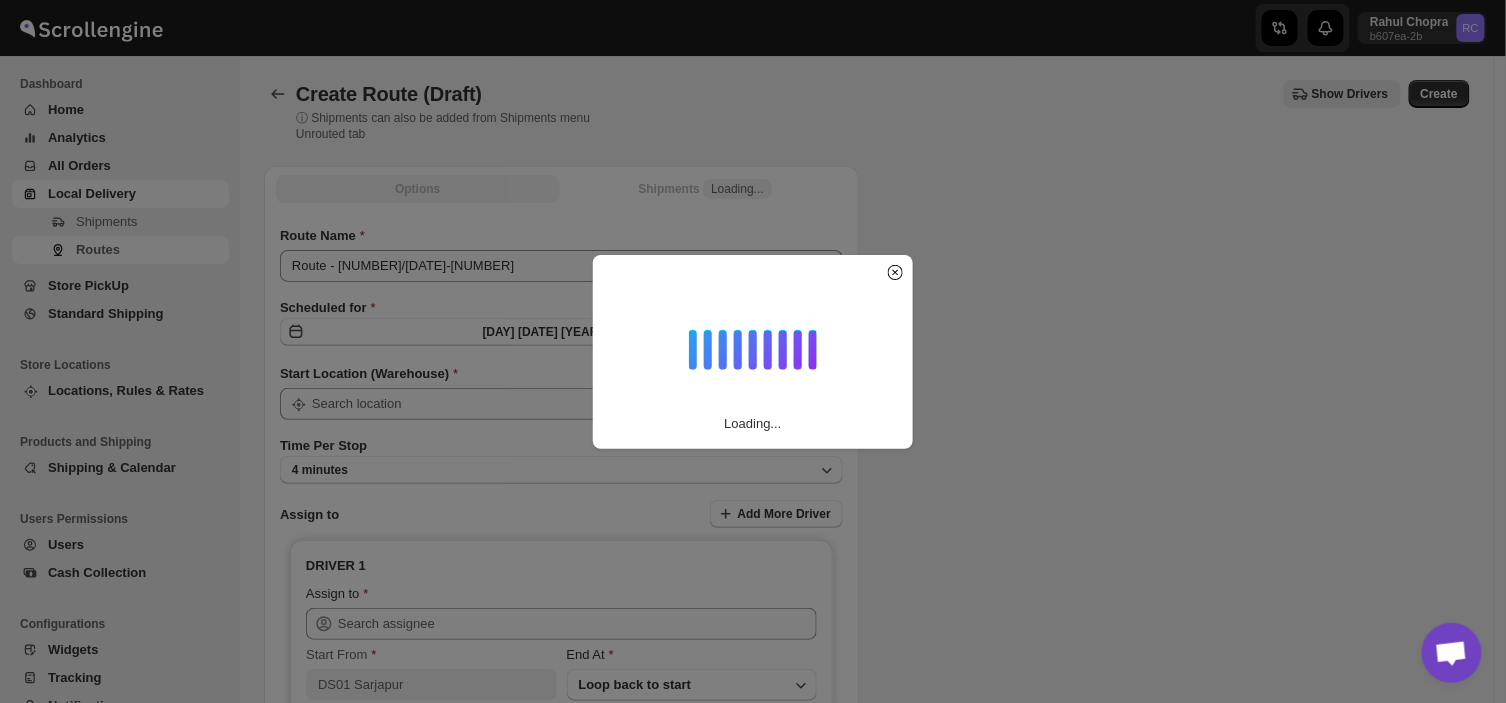 type on "DS01 Sarjapur" 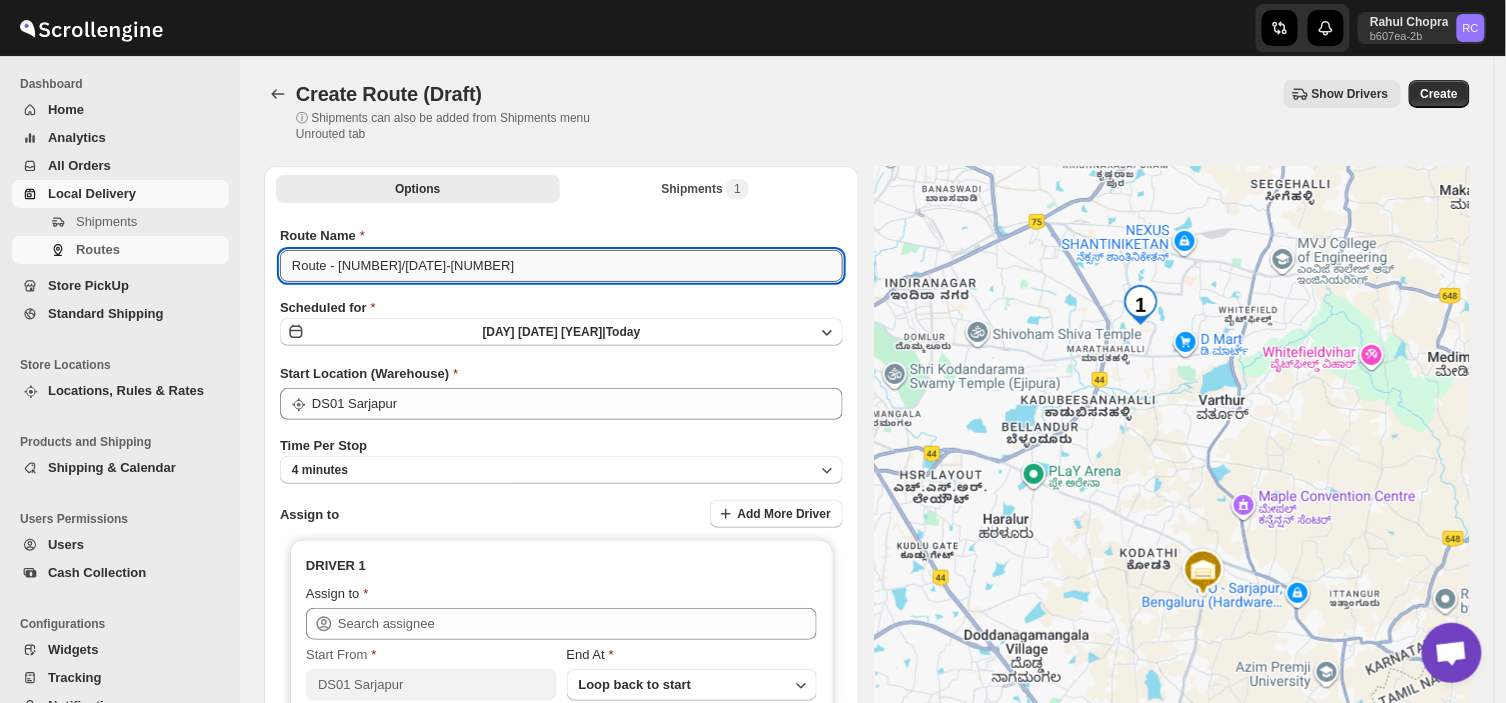 click on "Route - 07/08-0800" at bounding box center (561, 266) 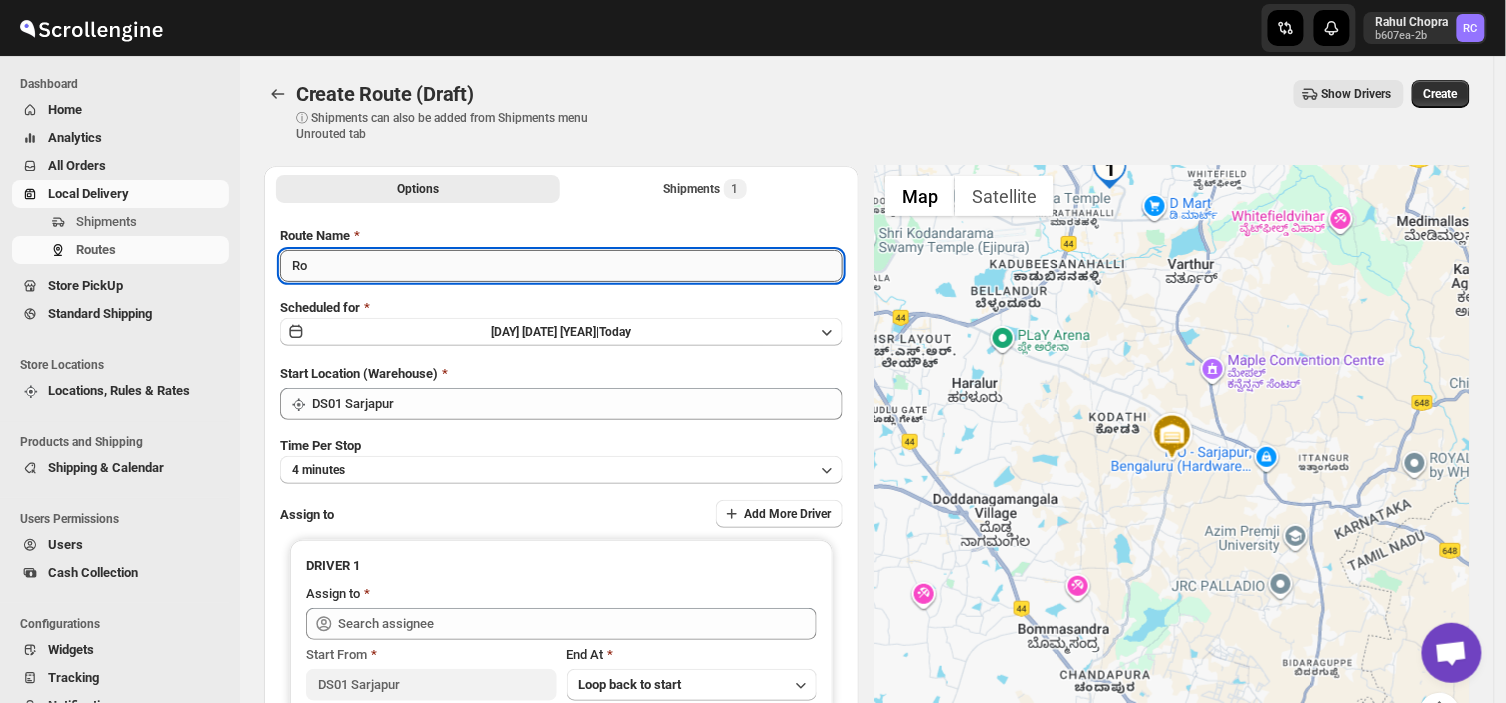type on "R" 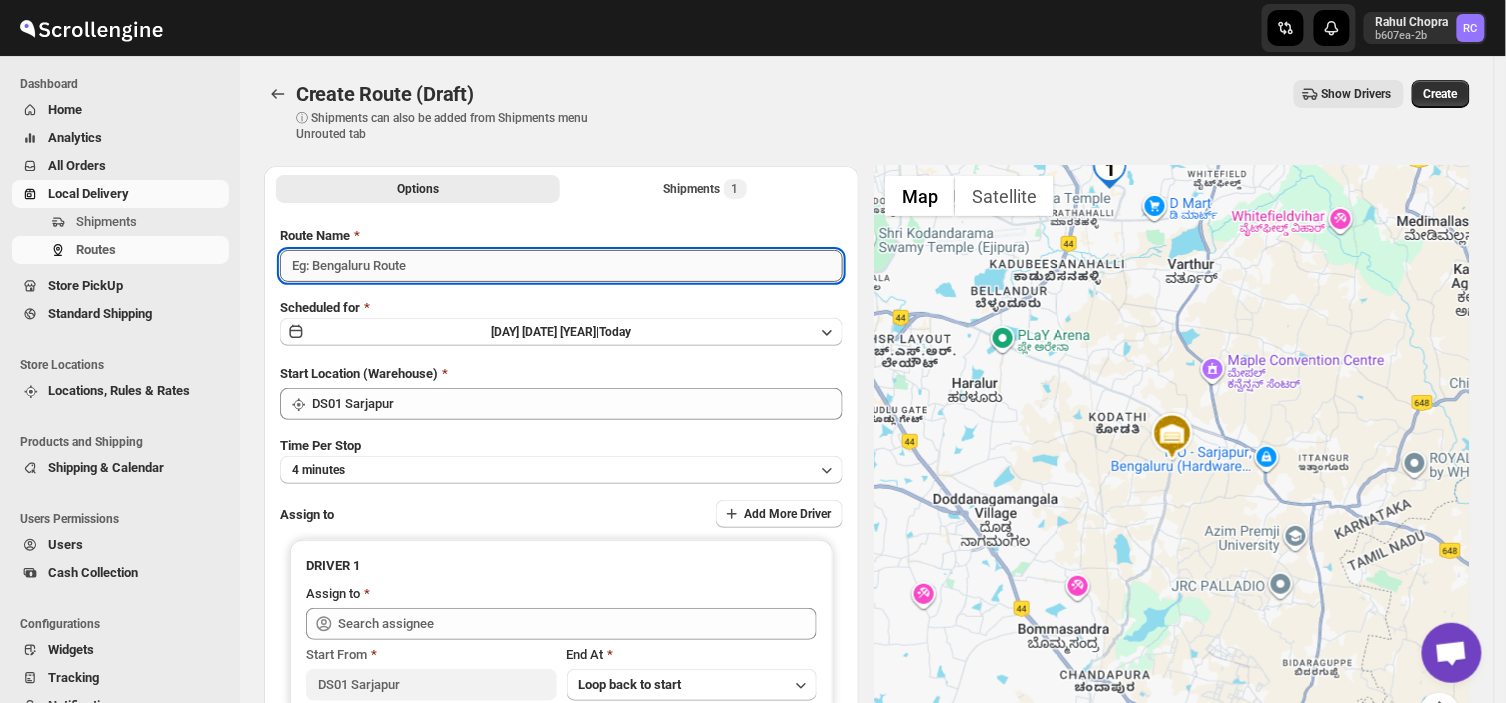 type on "o" 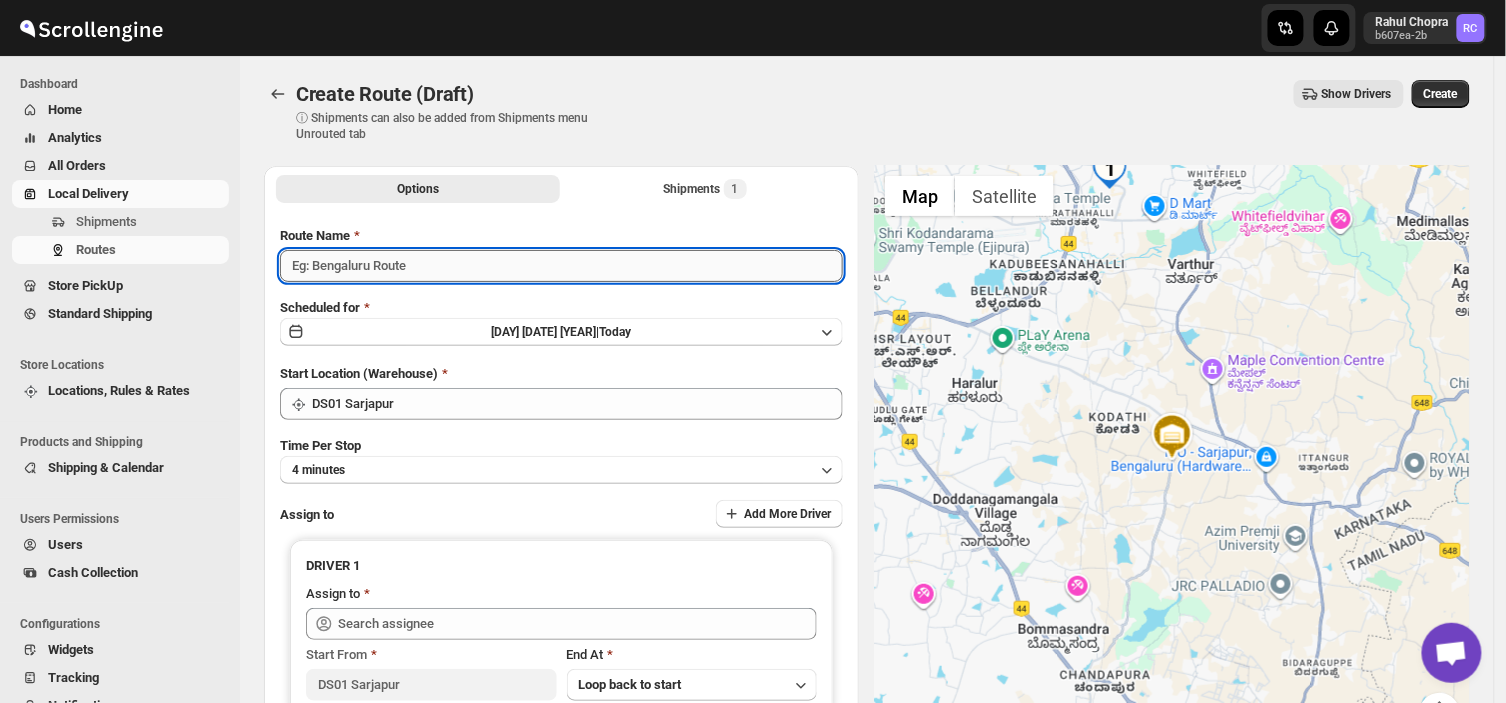 click on "Route Name" at bounding box center (561, 266) 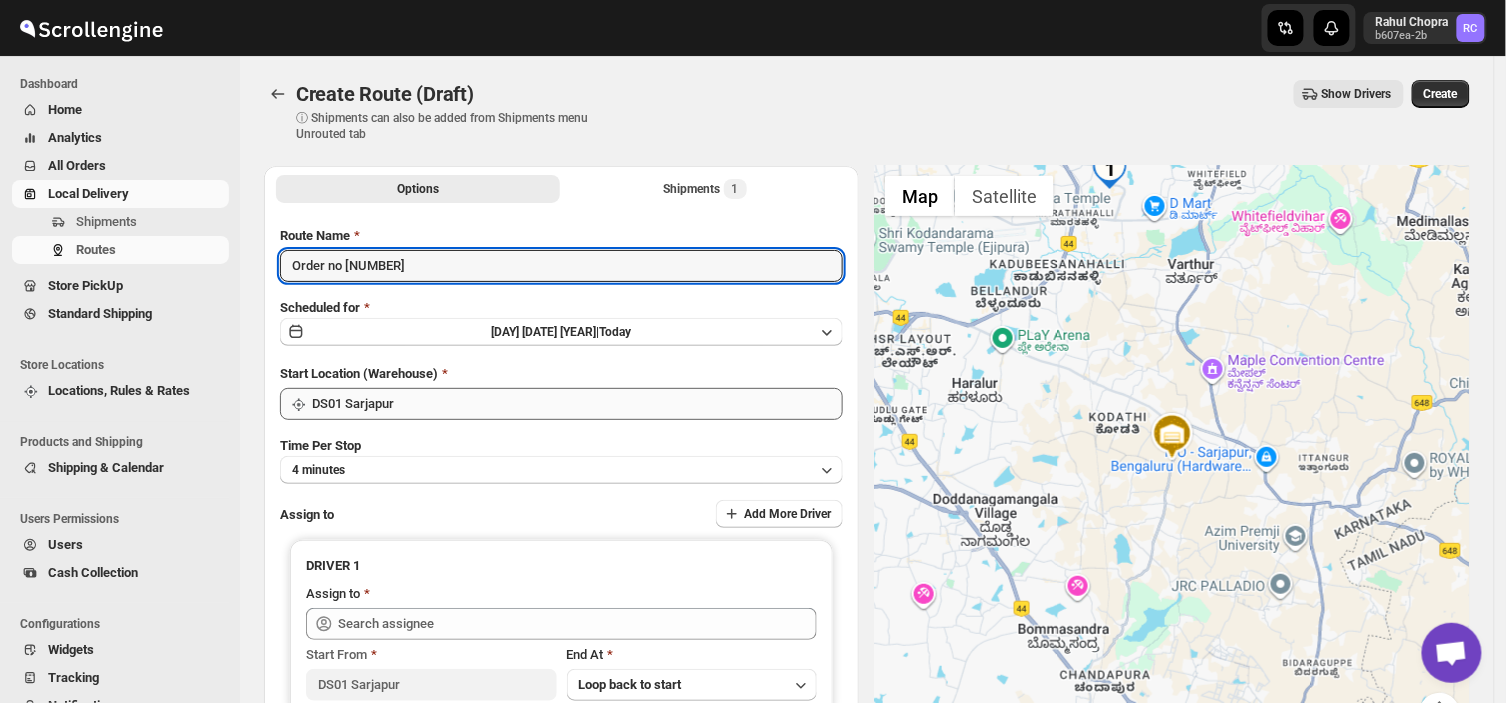 type on "Order no 25188" 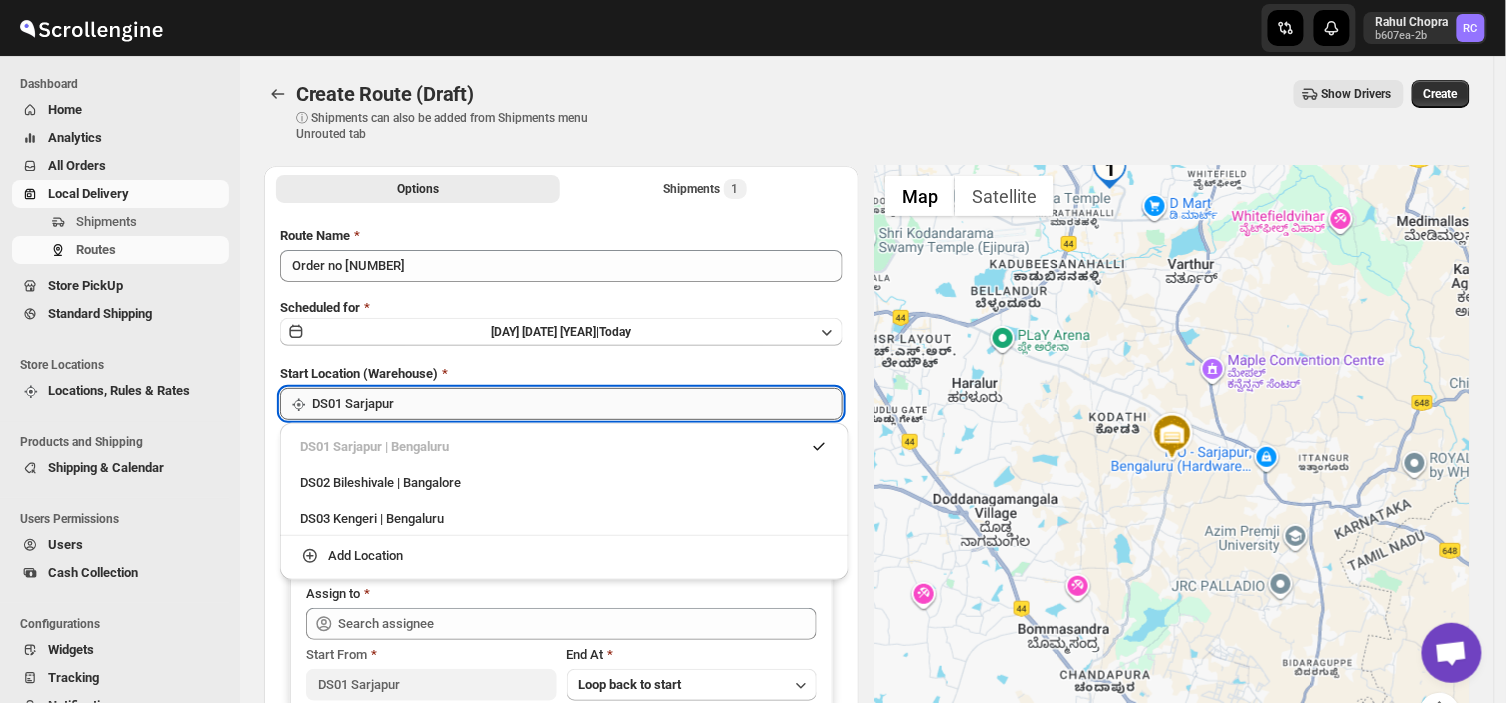 click on "DS01 Sarjapur" at bounding box center (577, 404) 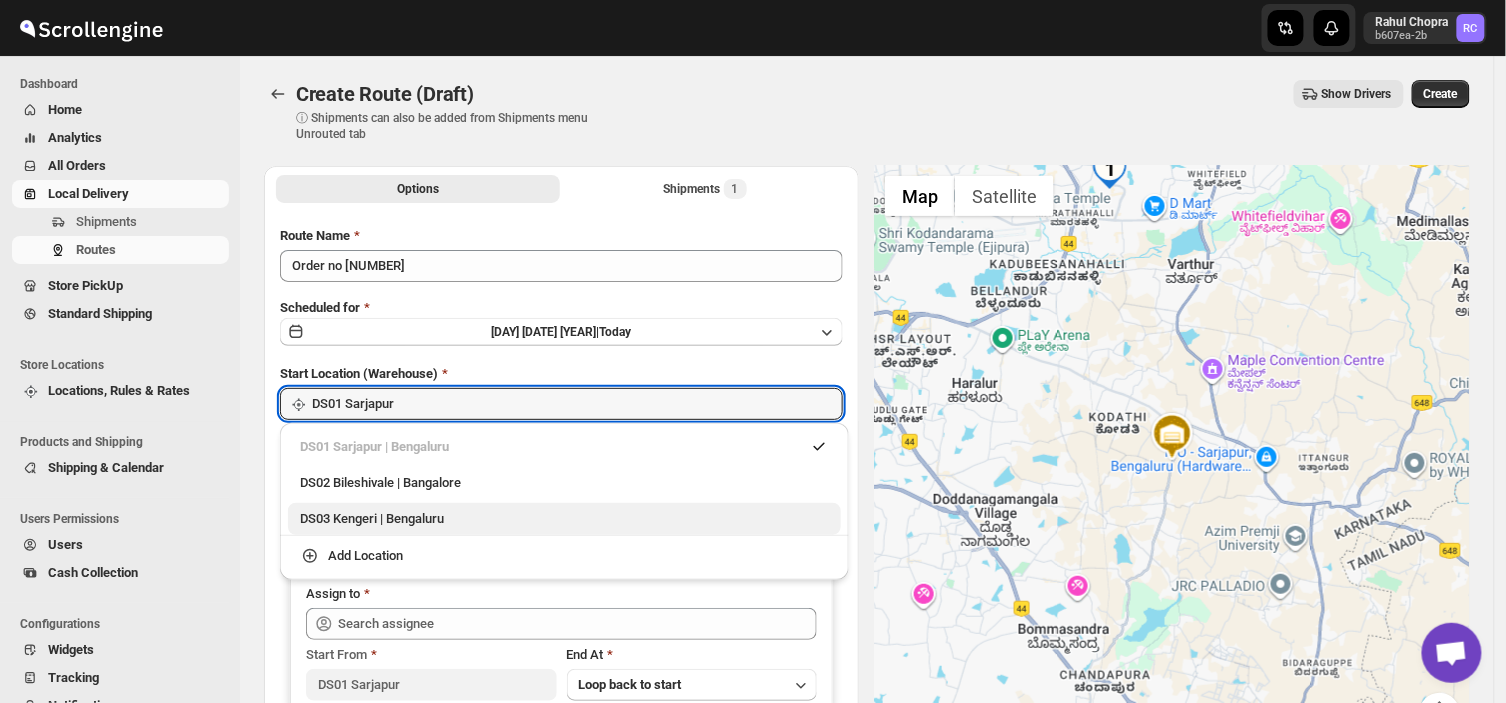 click on "DS03 Kengeri | Bengaluru" at bounding box center (564, 519) 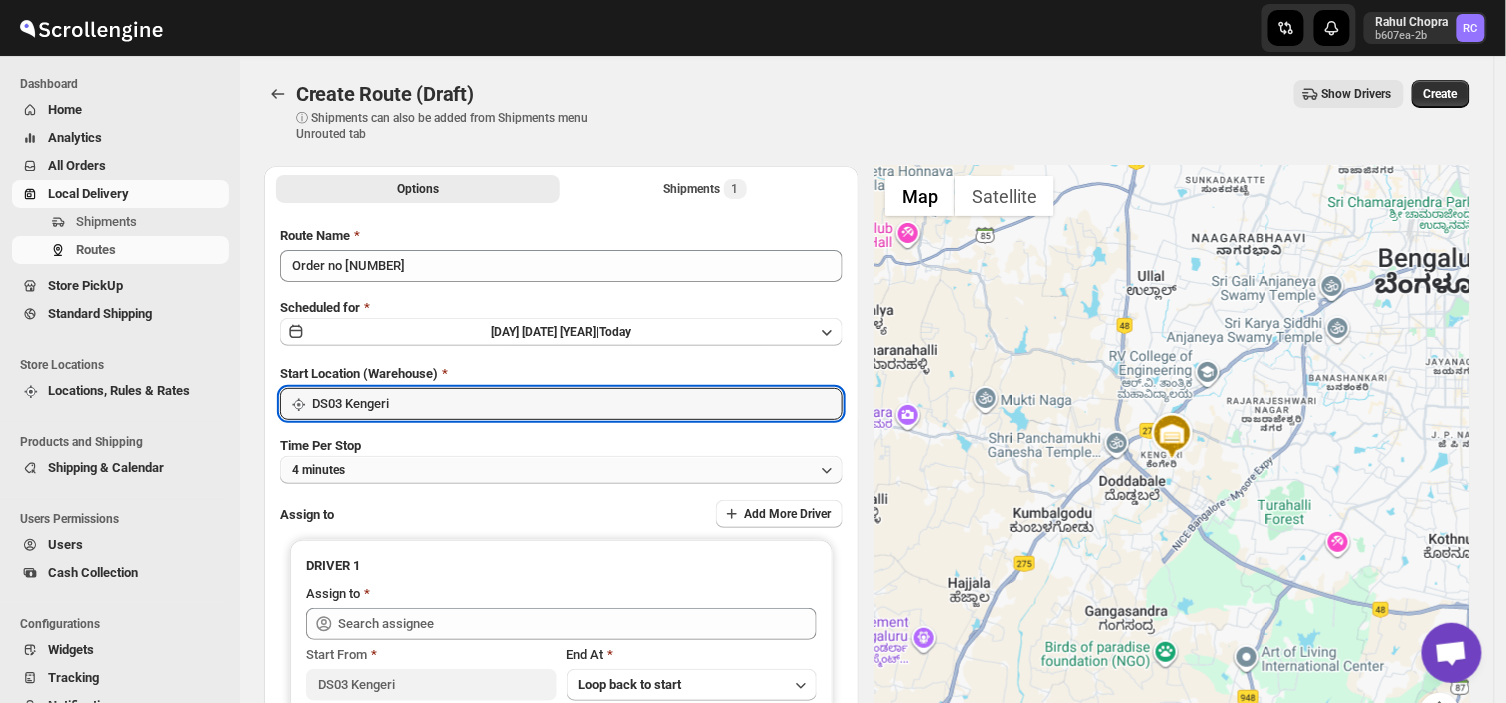 click on "4 minutes" at bounding box center [561, 470] 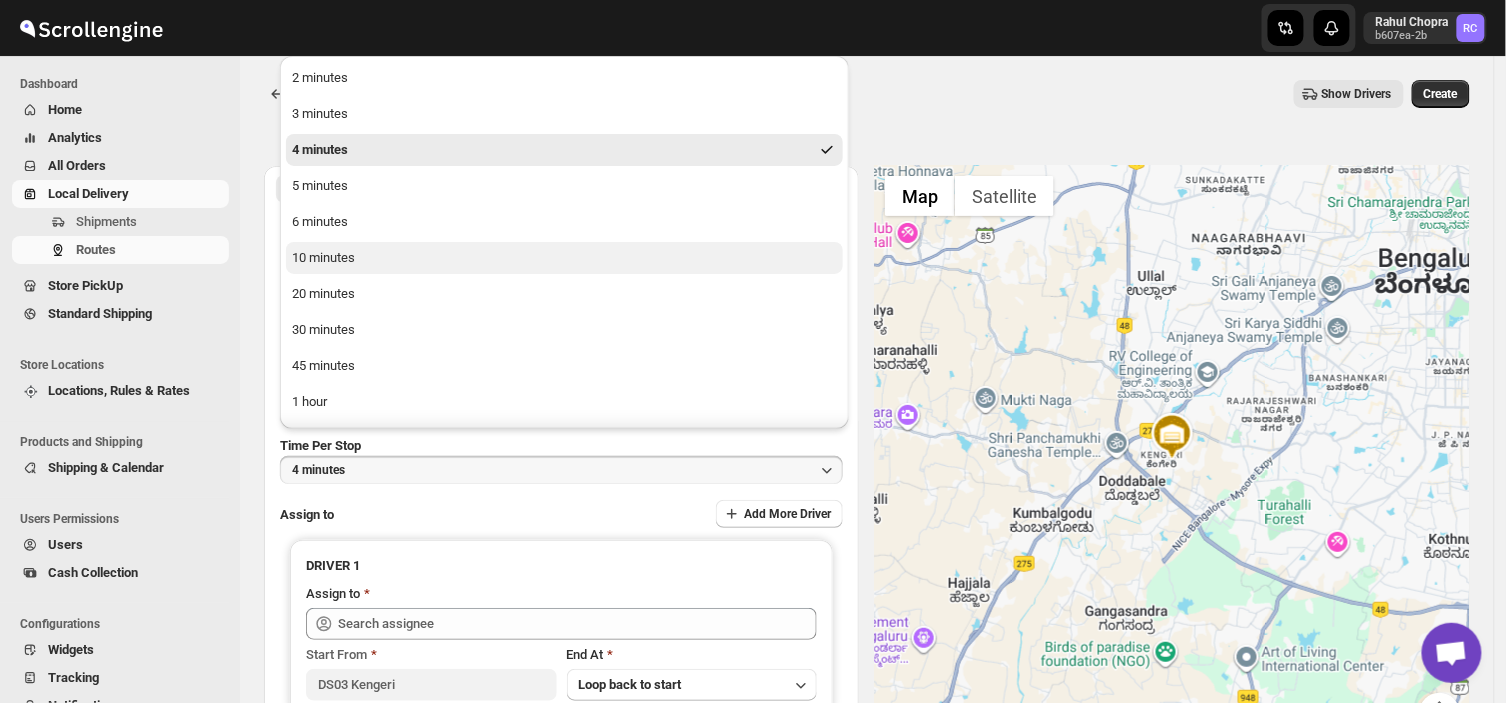 click on "10 minutes" at bounding box center [323, 258] 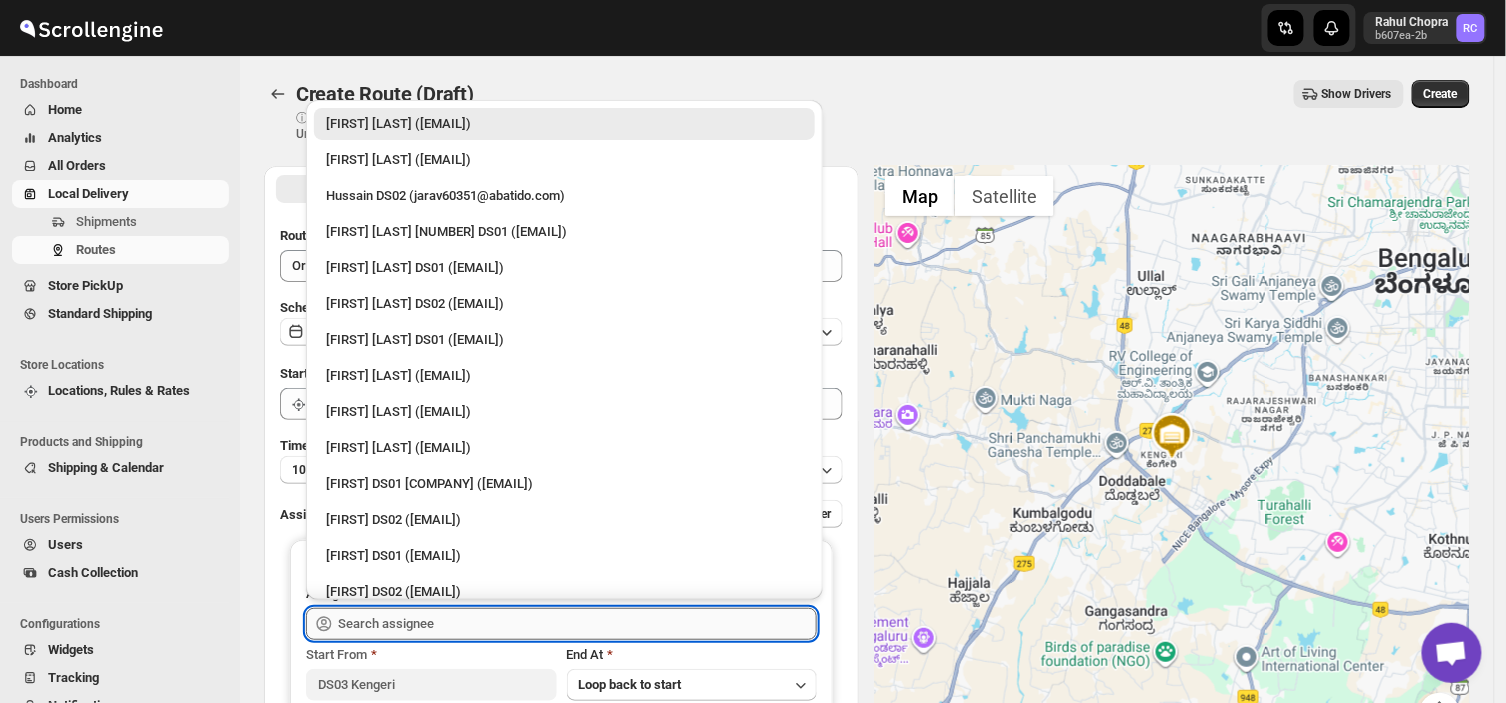 click at bounding box center (577, 624) 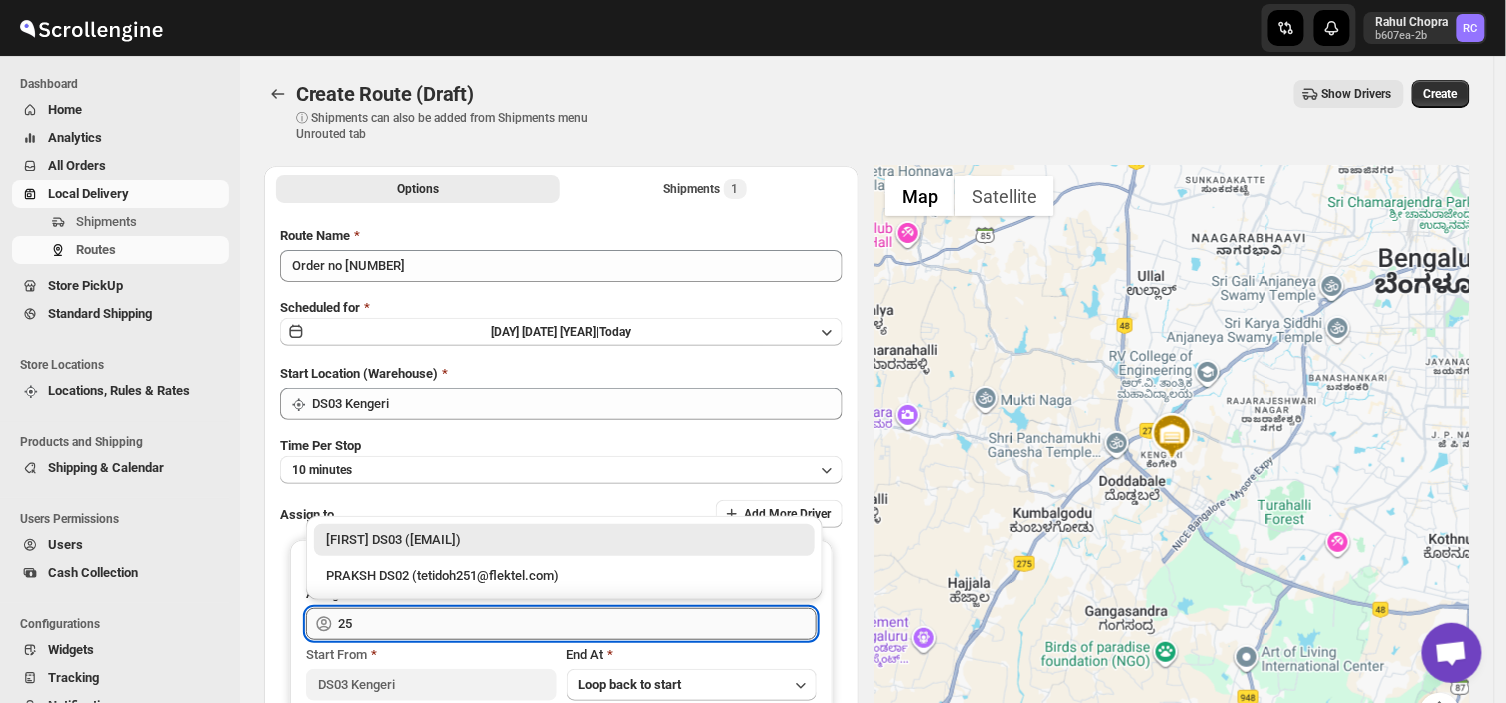 type on "2" 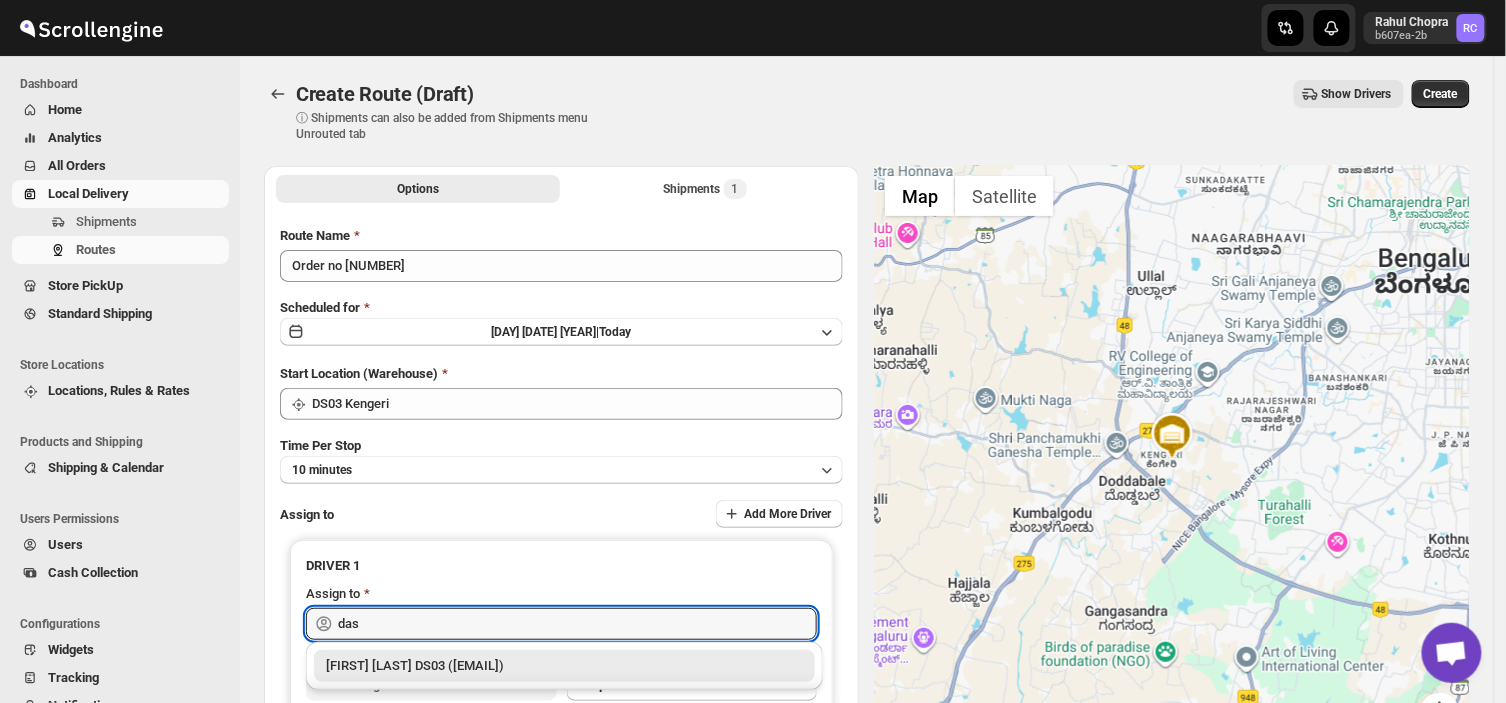 click on "[LAST] DS03 ([EMAIL])" at bounding box center [564, 666] 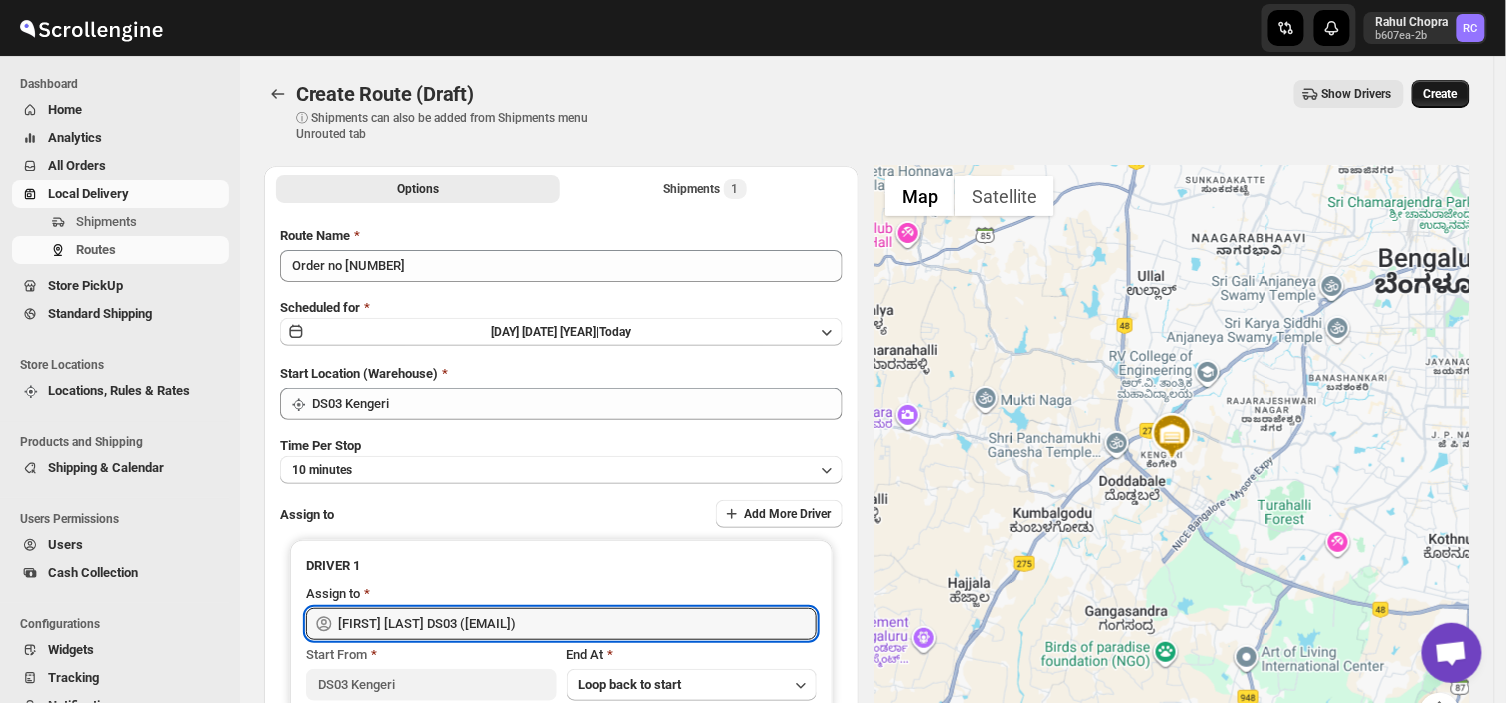 type on "[LAST] DS03 ([EMAIL])" 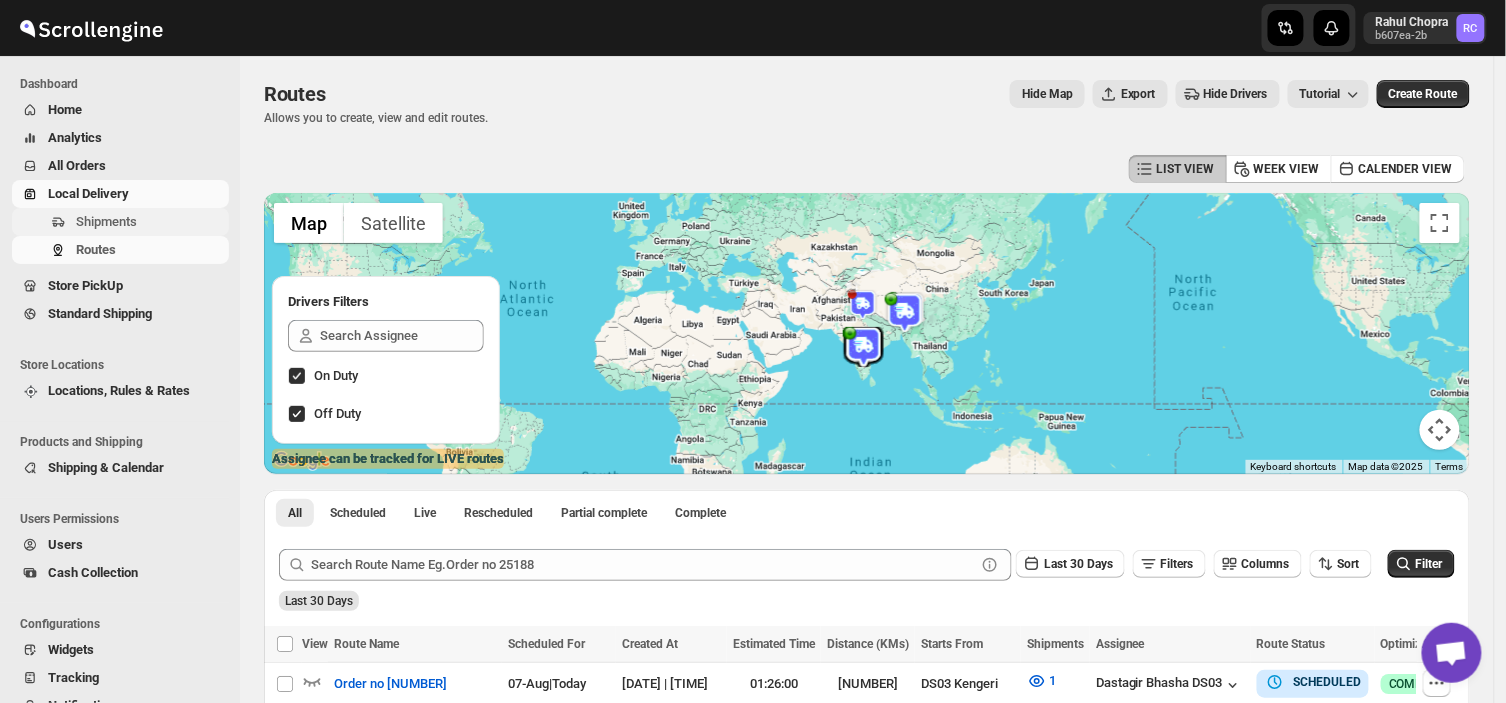 click on "Shipments" at bounding box center (150, 222) 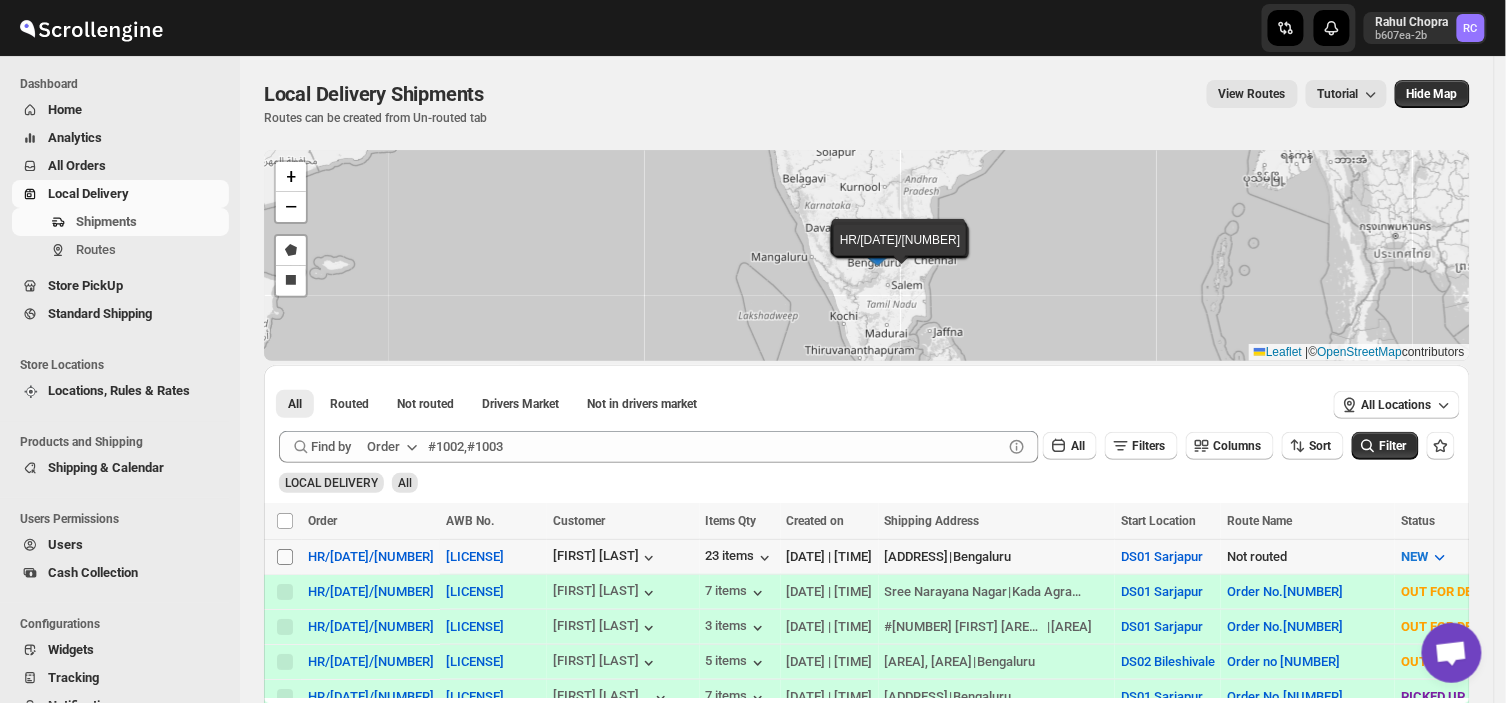 click on "Select shipment" at bounding box center (285, 557) 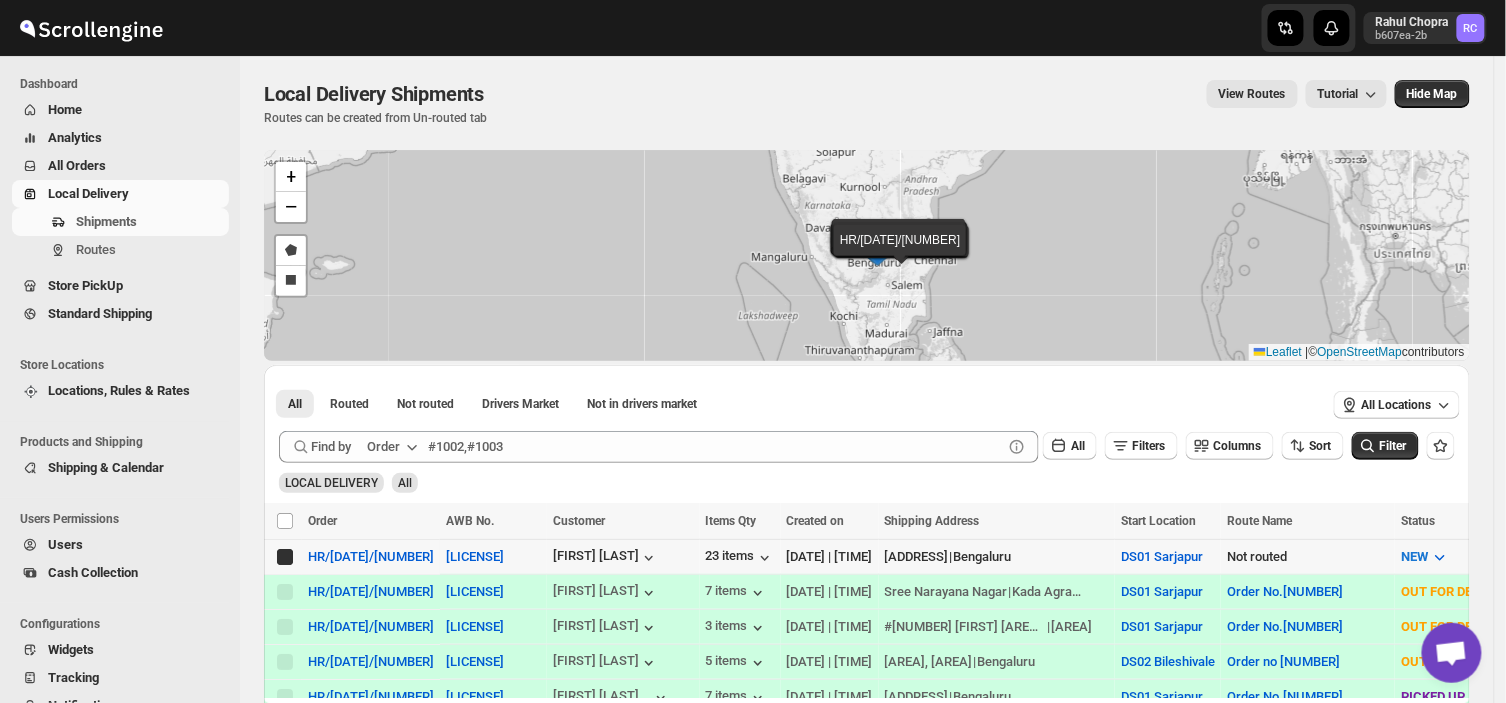 checkbox on "true" 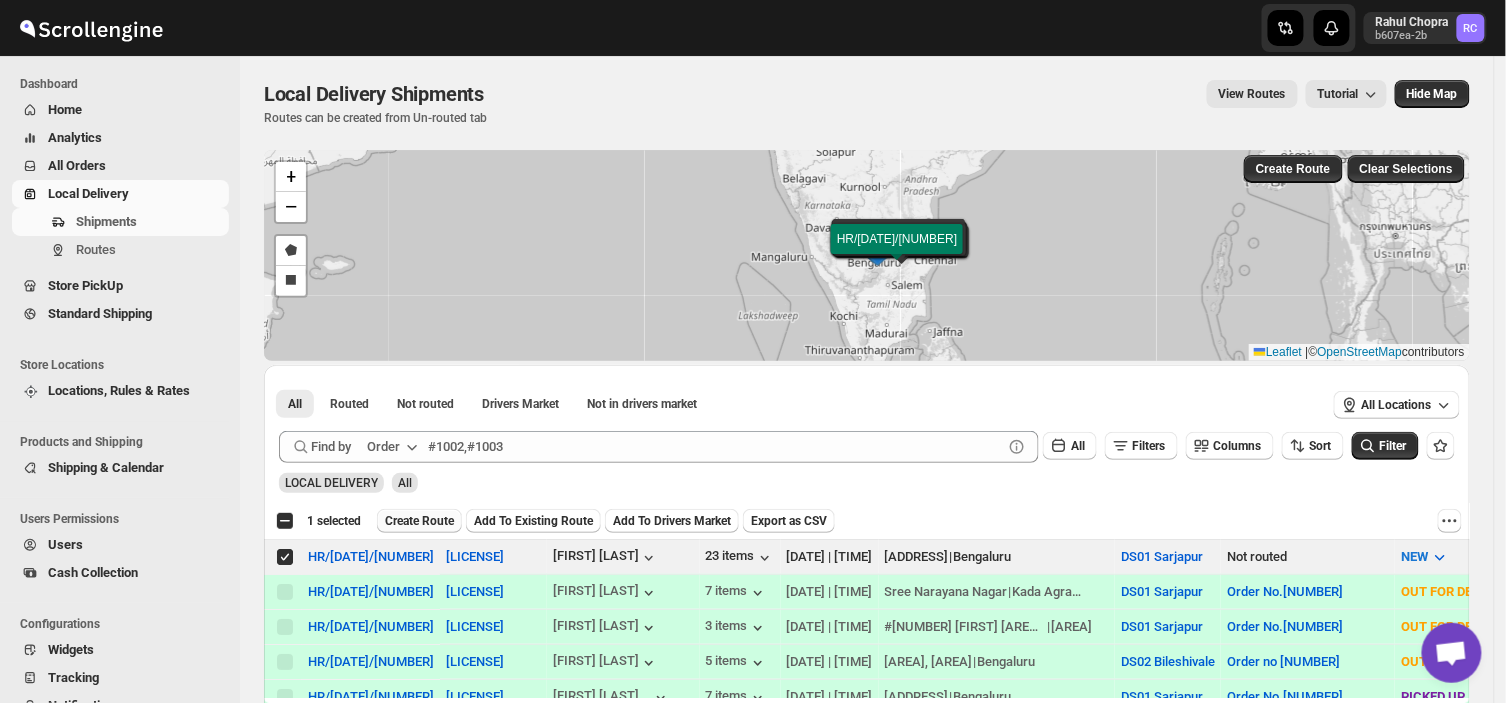 click on "Create Route" at bounding box center [419, 521] 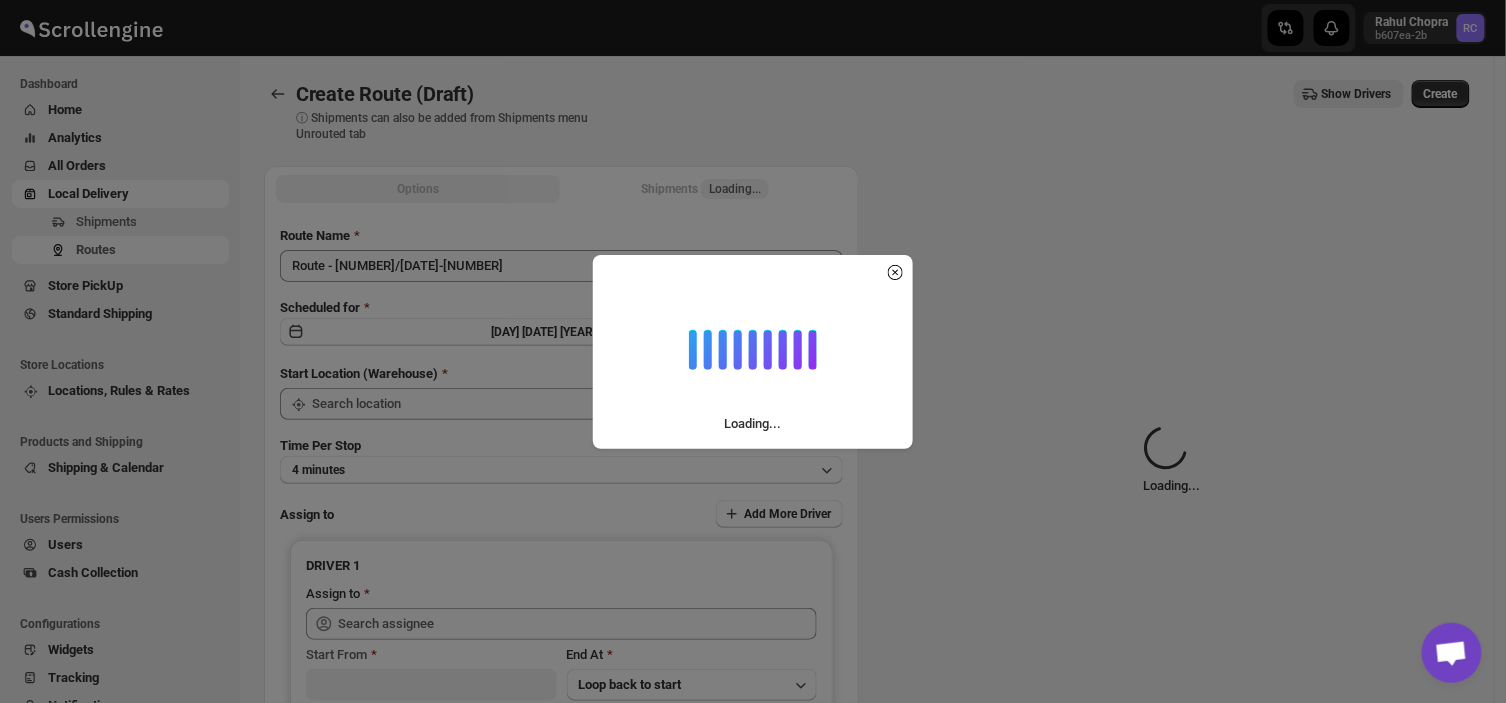 type on "DS01 Sarjapur" 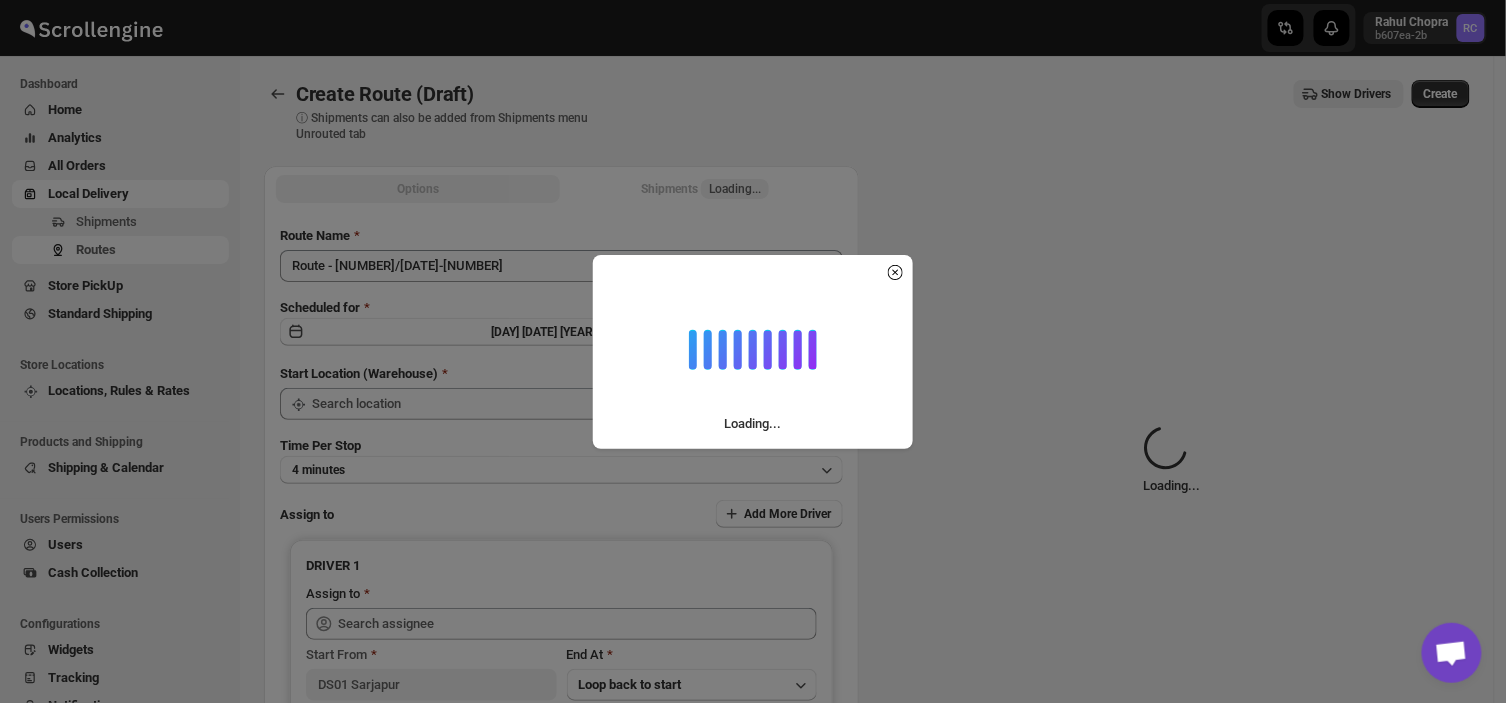 type on "DS01 Sarjapur" 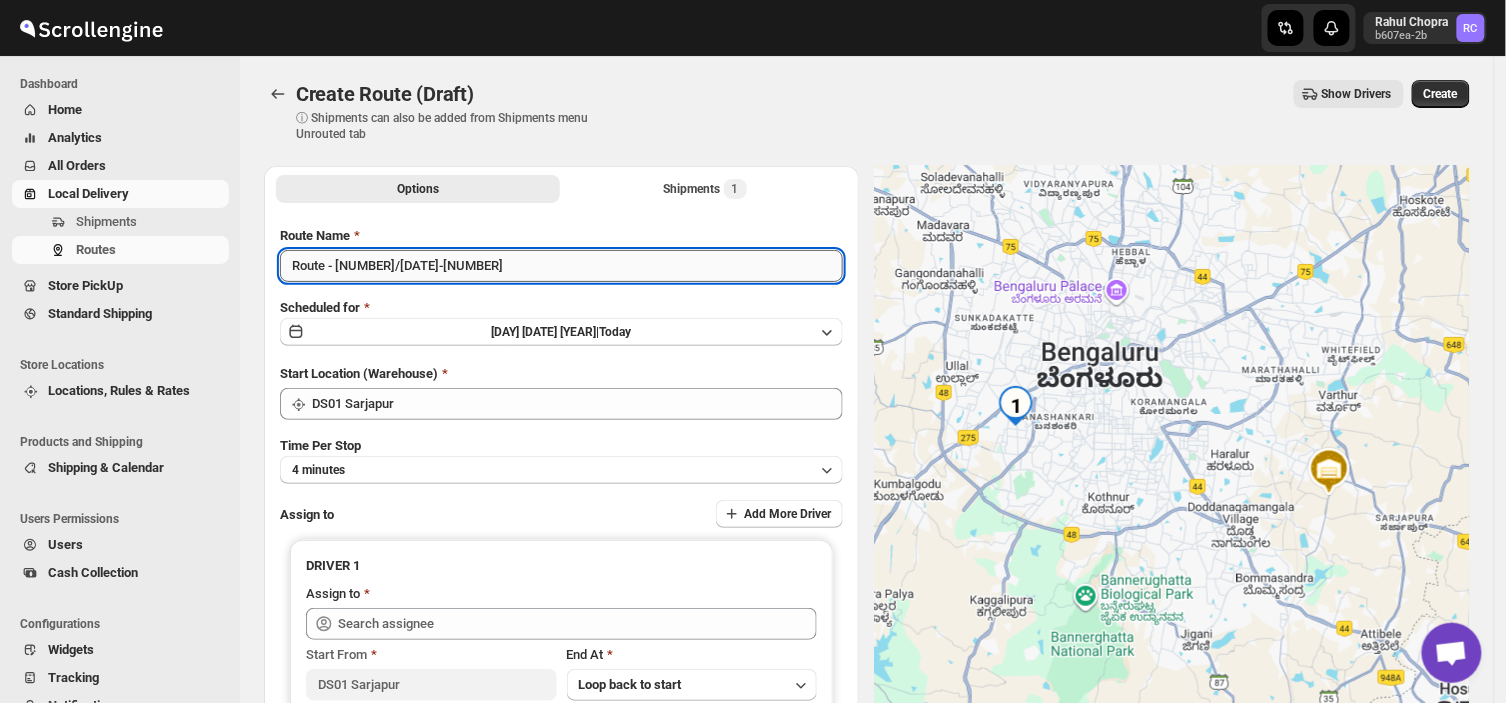 click on "Route - 07/08-0830" at bounding box center [561, 266] 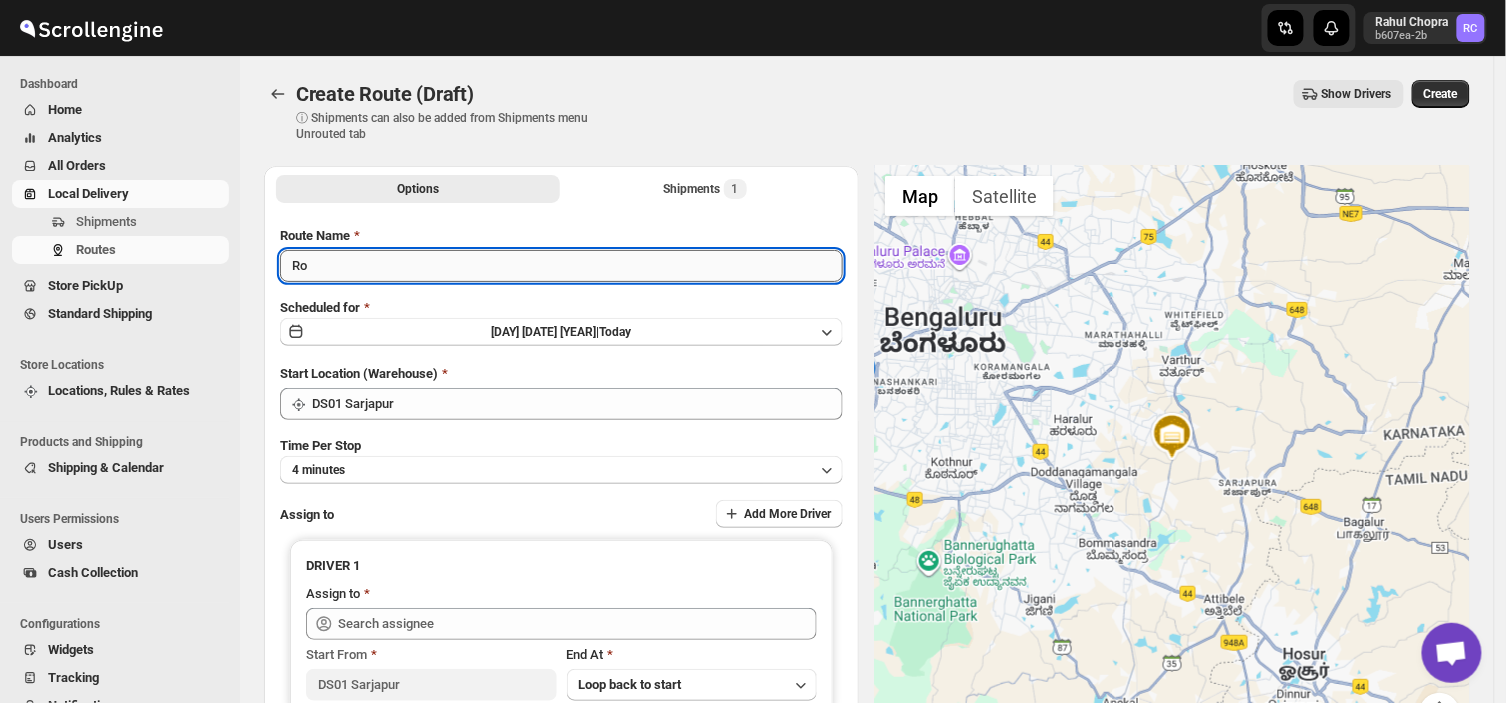 type on "R" 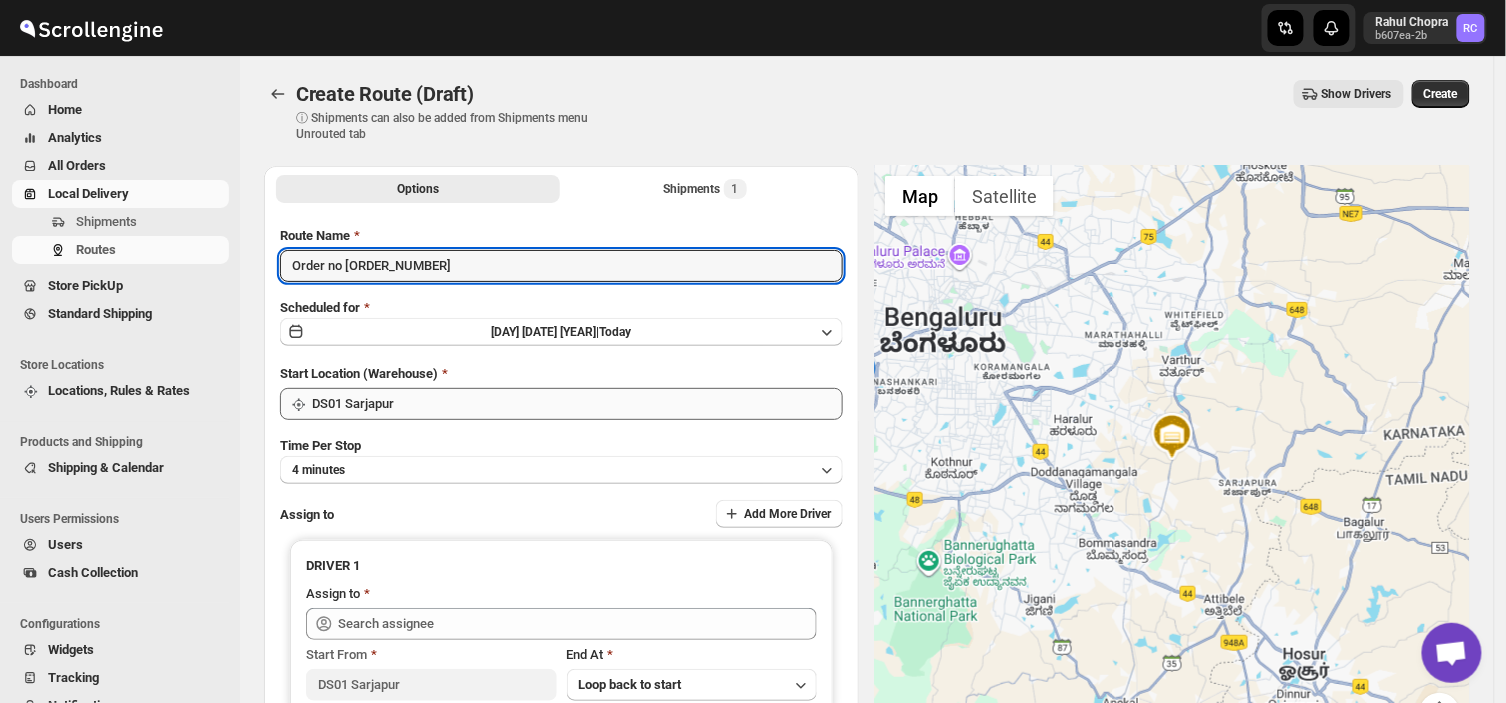 type on "Order no [NUMBER]" 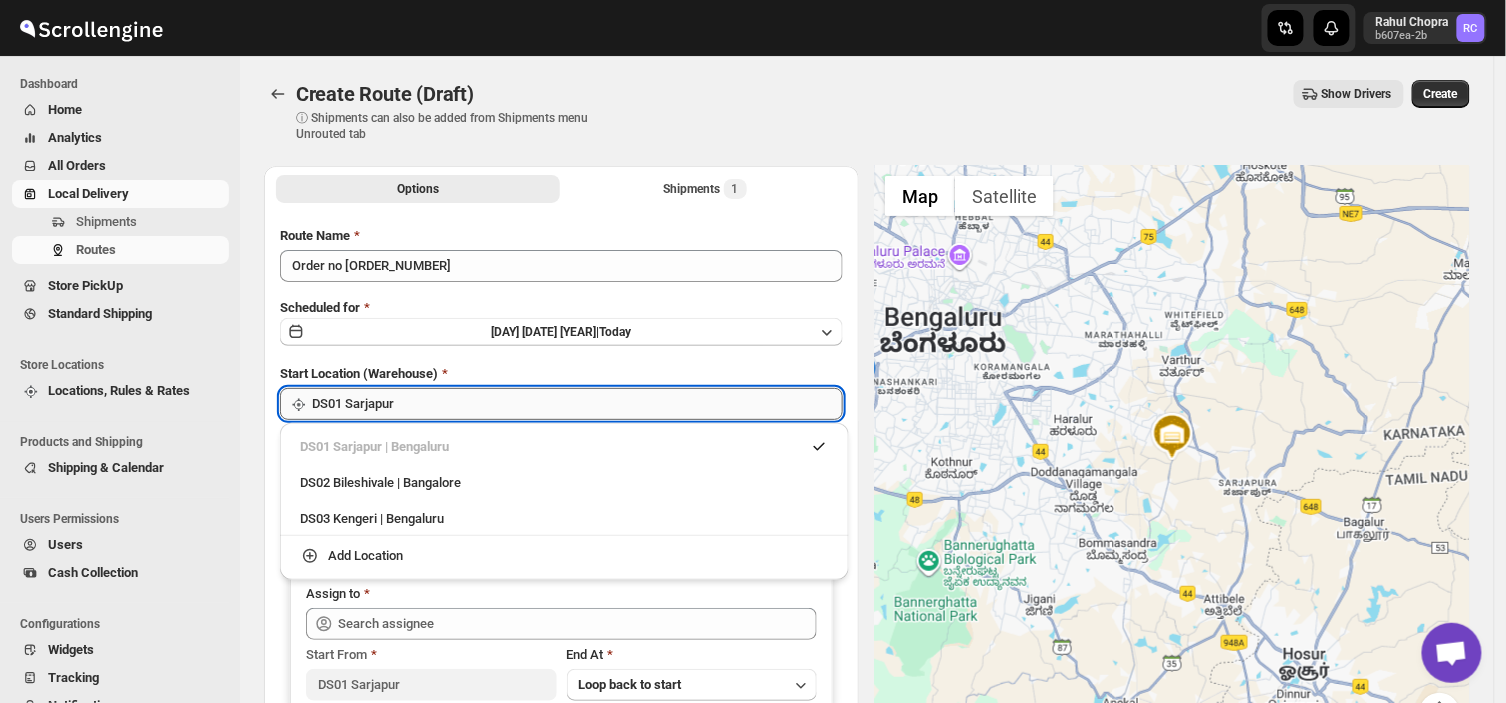 click on "DS01 Sarjapur" at bounding box center (577, 404) 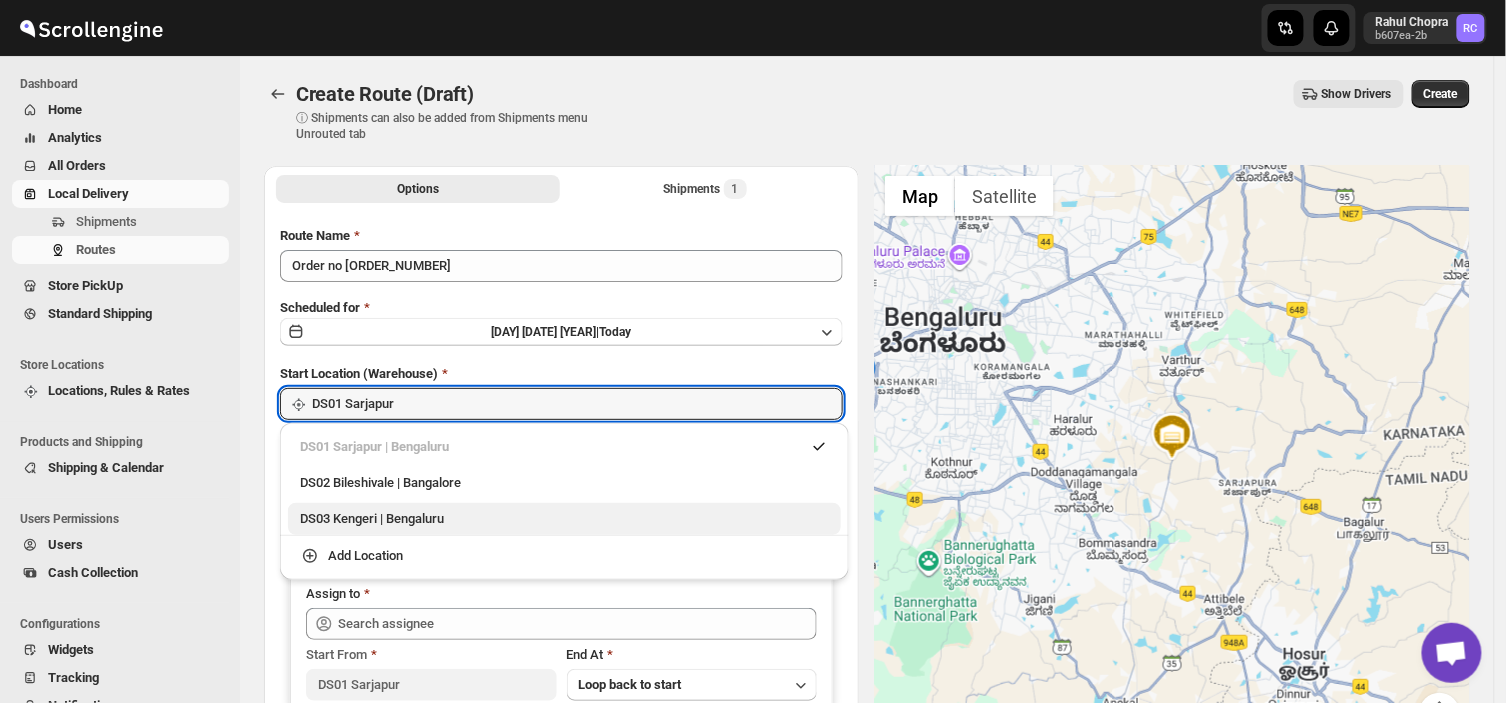 click on "DS03 Kengeri | Bengaluru" at bounding box center [564, 519] 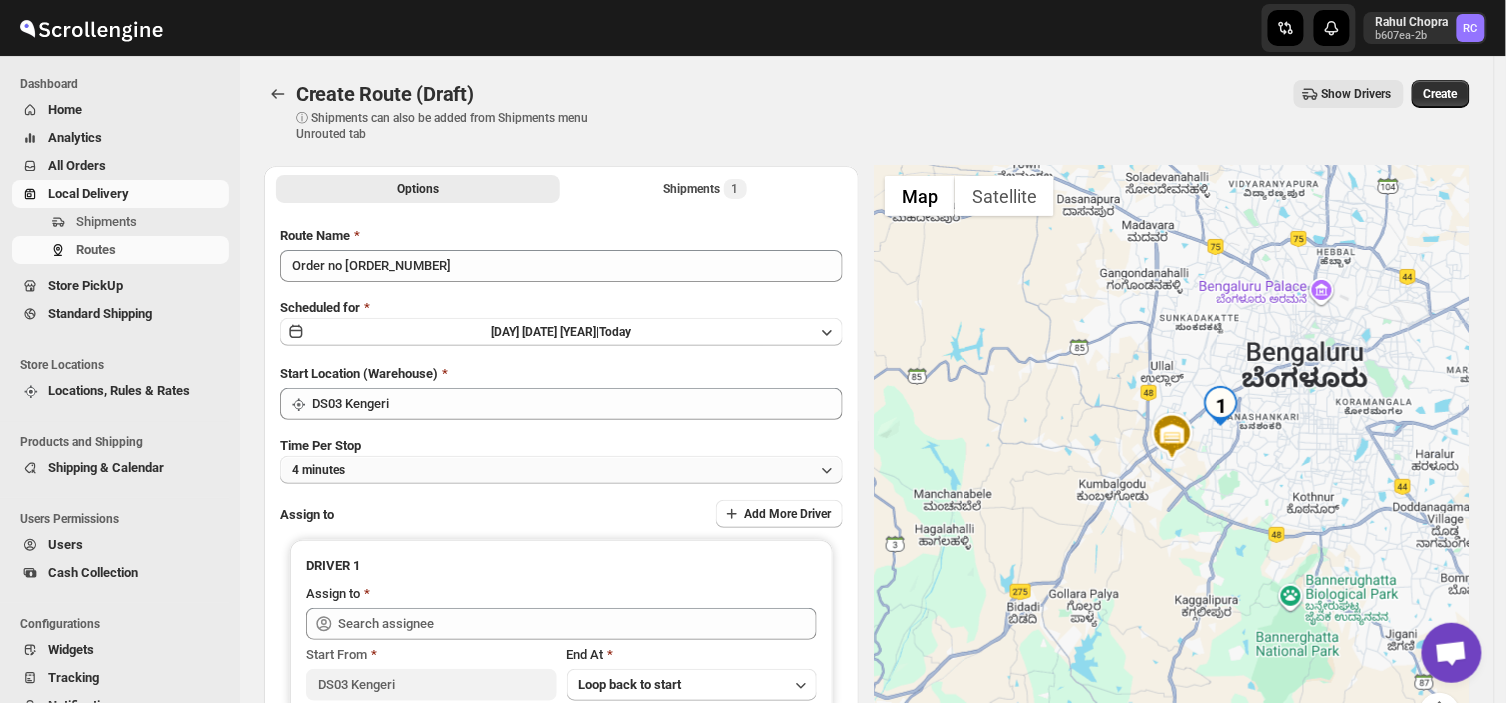 click on "4 minutes" at bounding box center [561, 470] 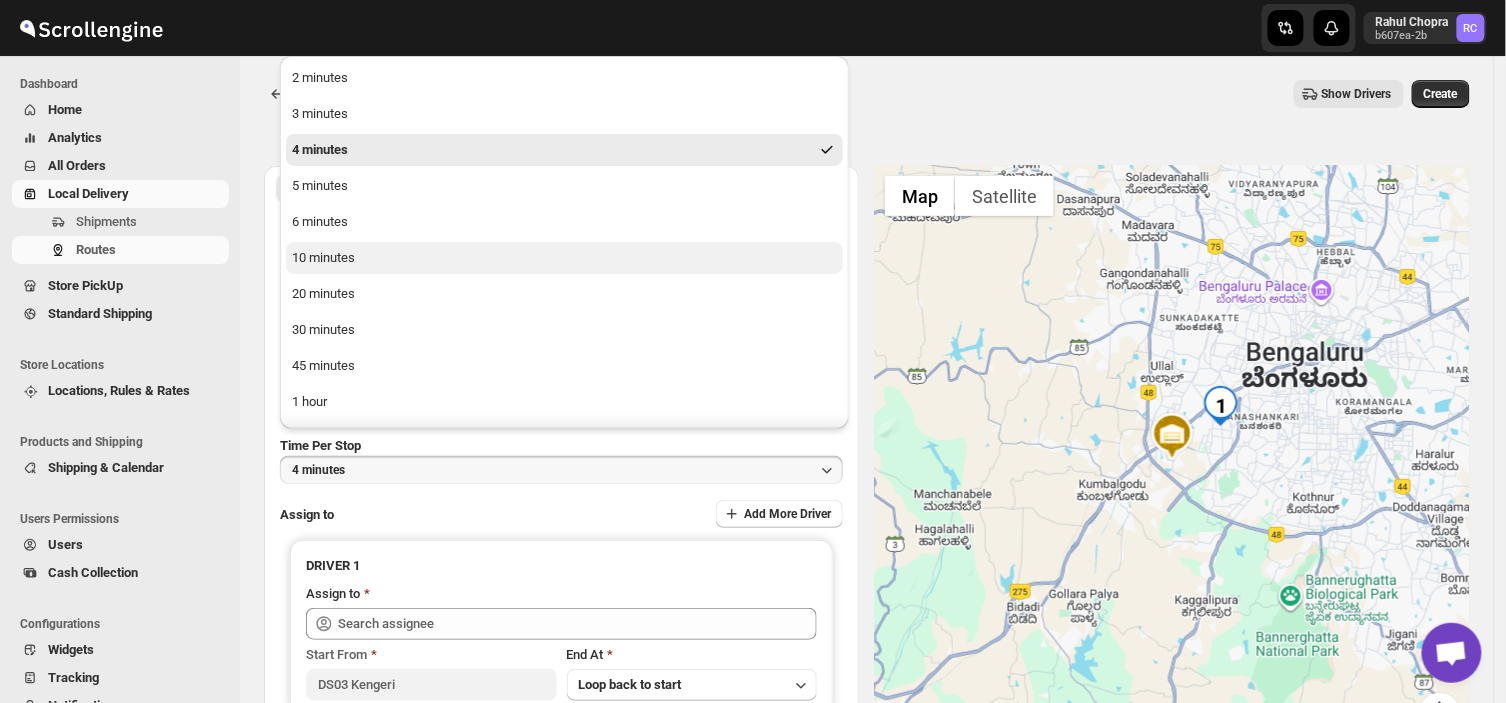 click on "10 minutes" at bounding box center [323, 258] 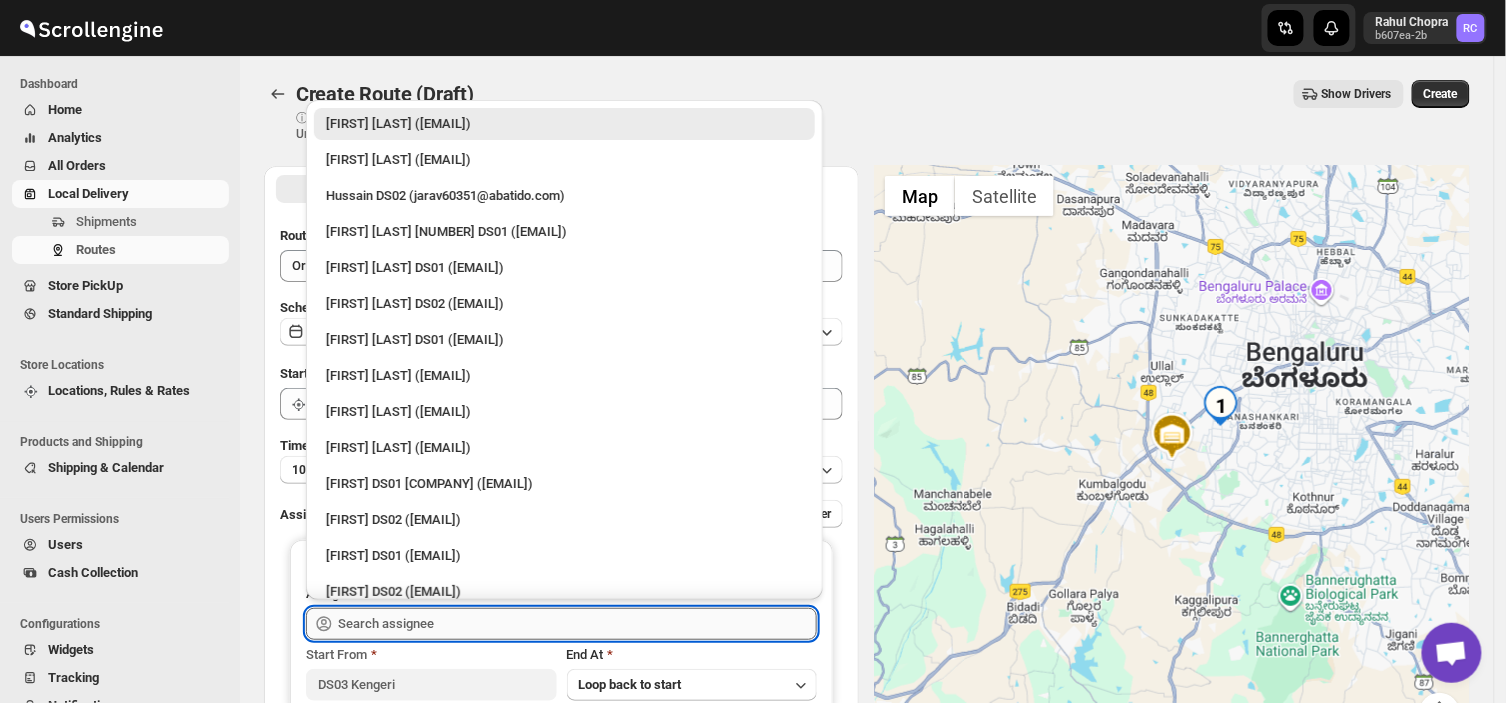 click at bounding box center [577, 624] 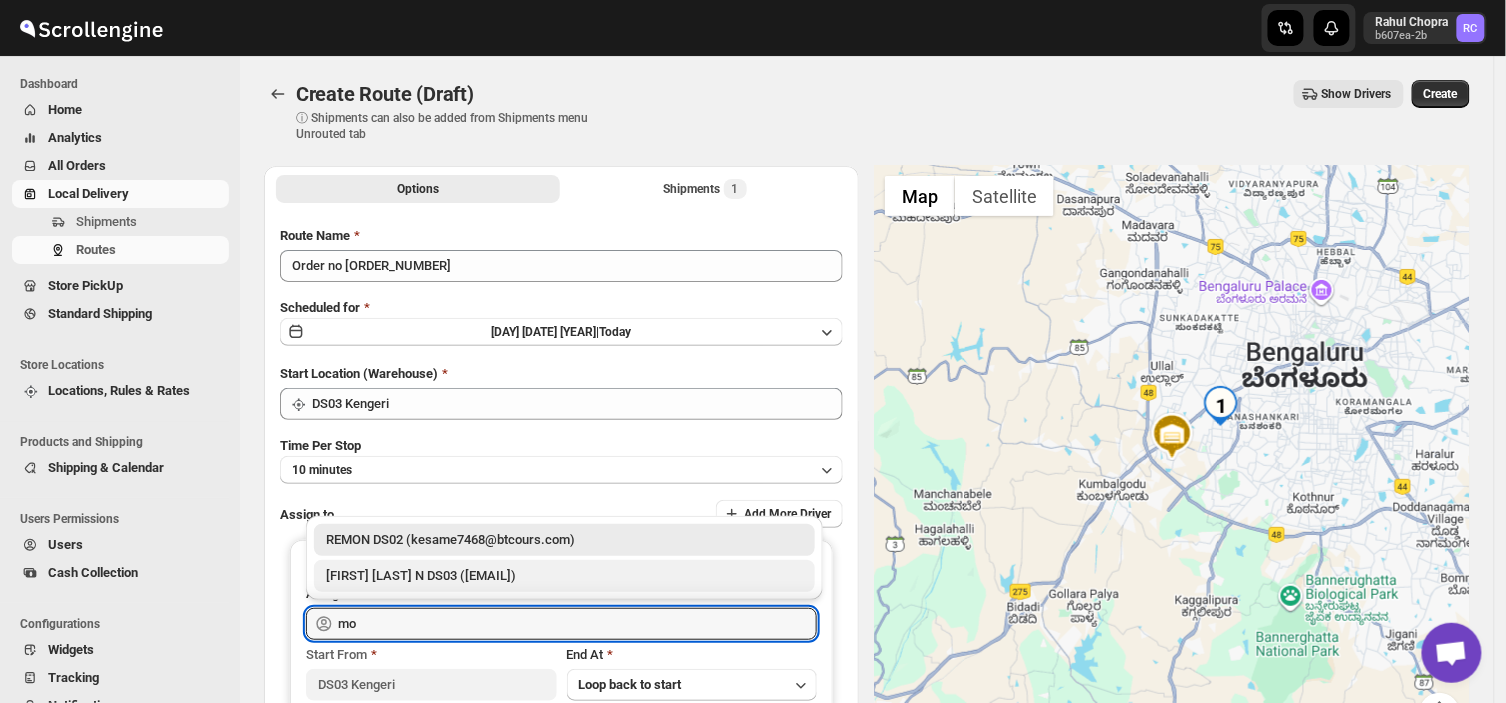 click on "[FIRST] [LAST] DS03 ([EMAIL])" at bounding box center [564, 576] 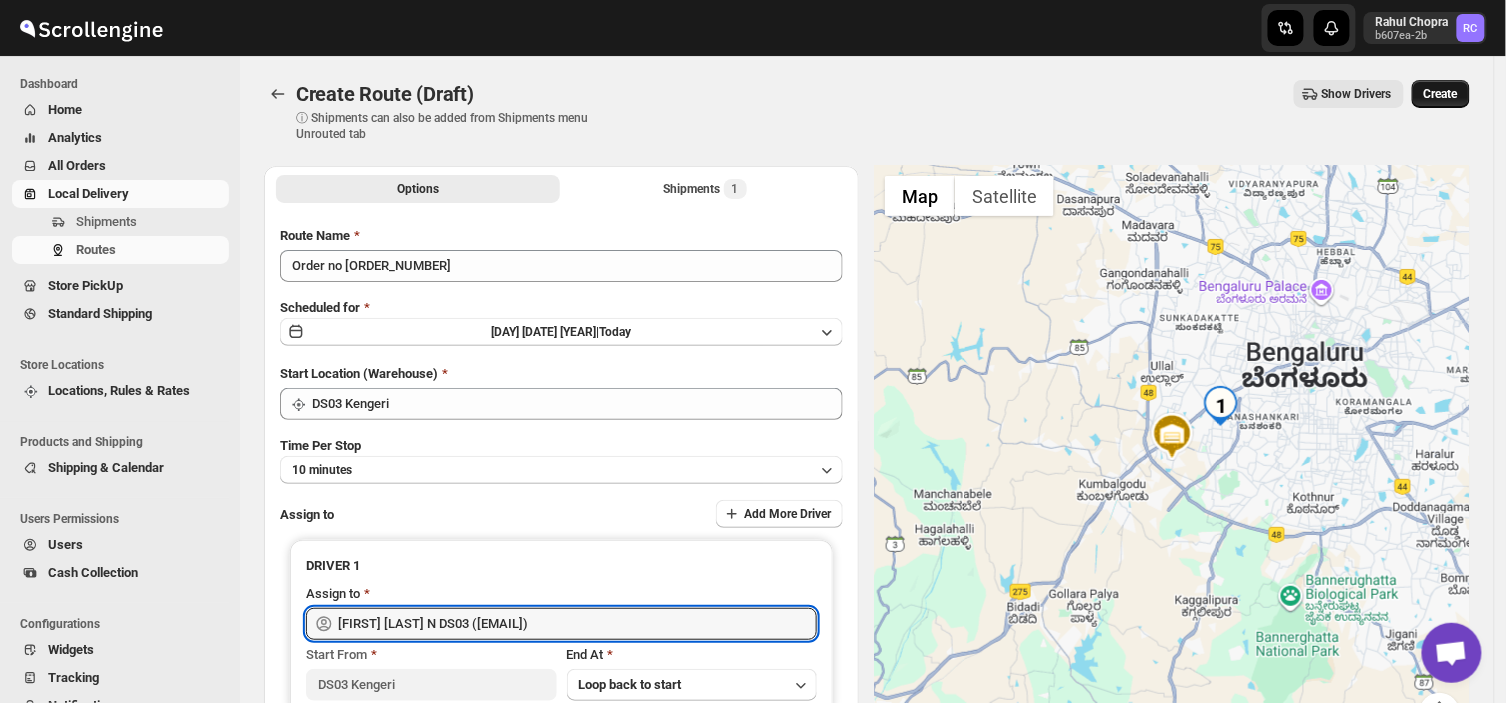 type on "[FIRST] [LAST] DS03 ([EMAIL])" 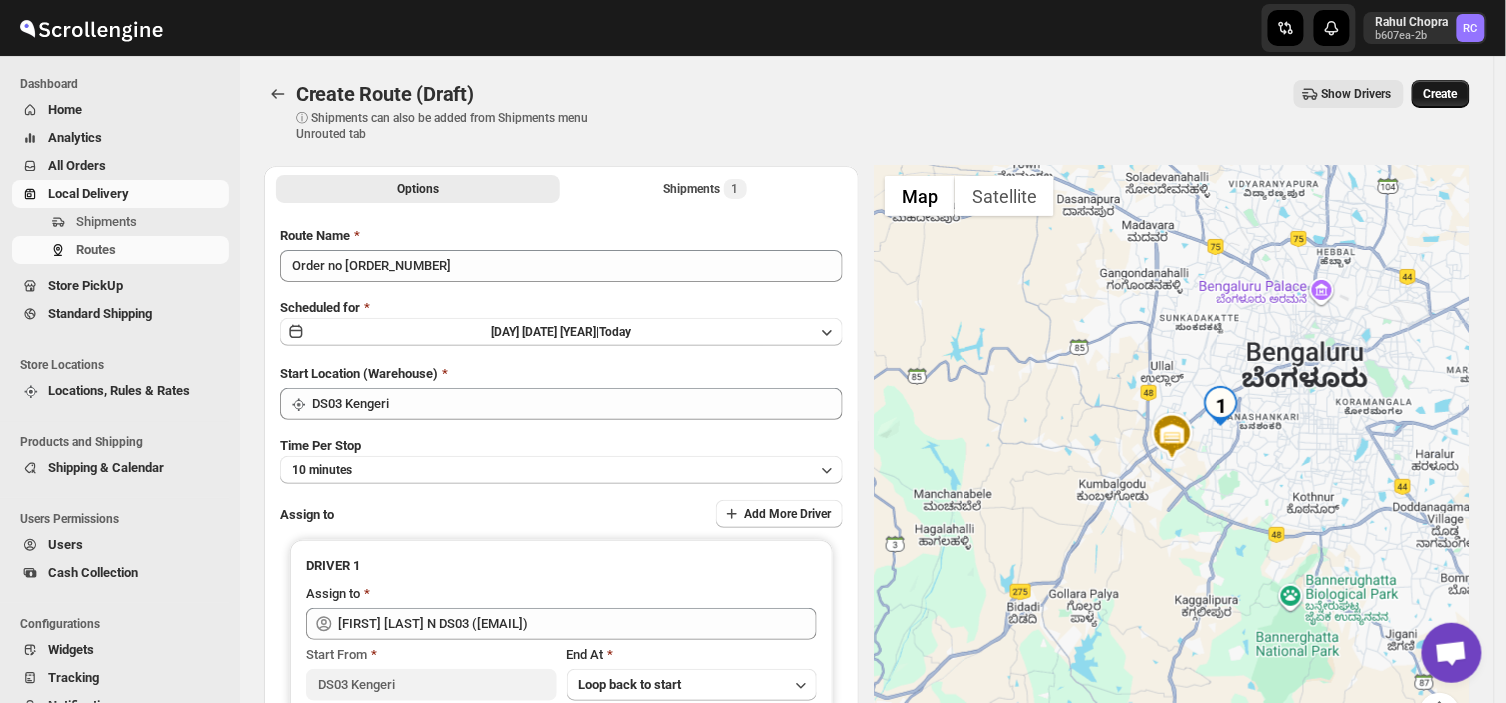 click on "Create" at bounding box center [1441, 94] 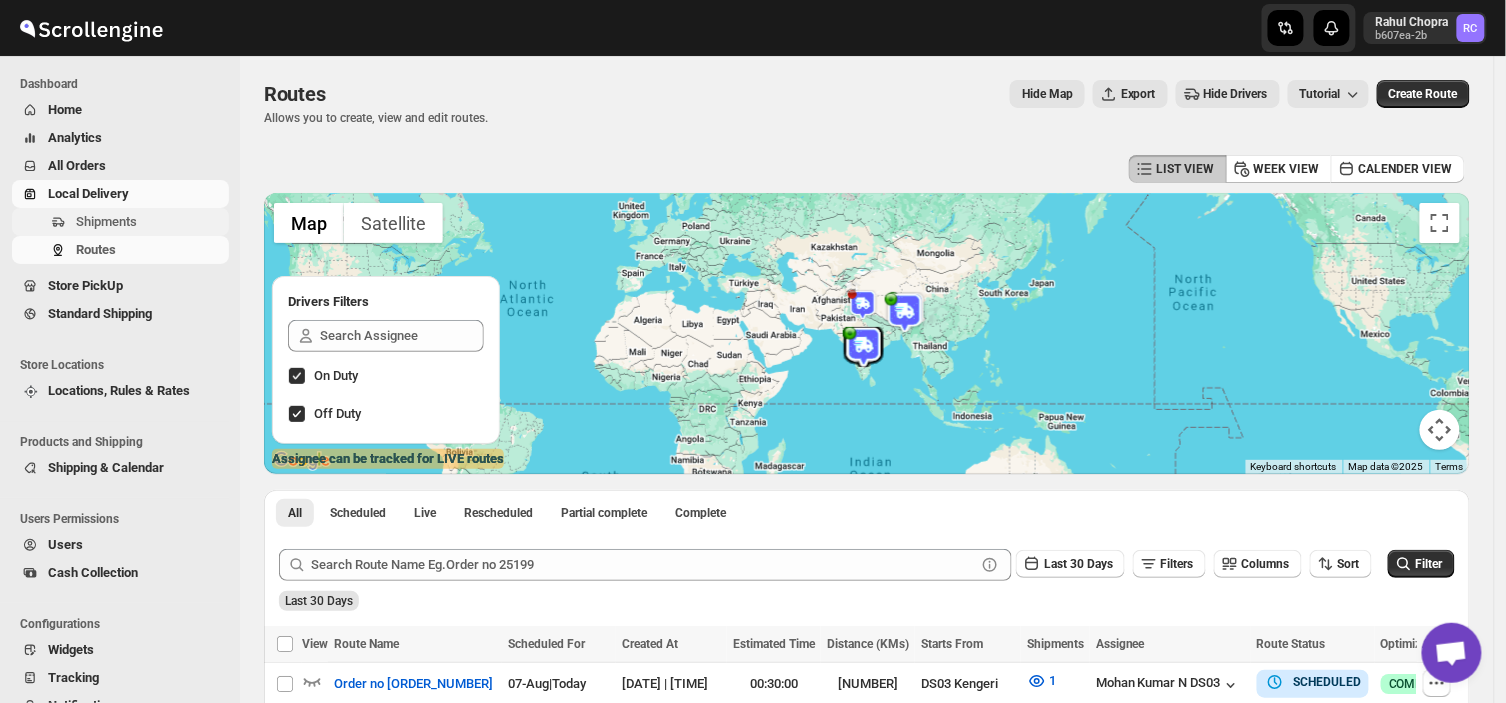 click on "Shipments" at bounding box center [106, 221] 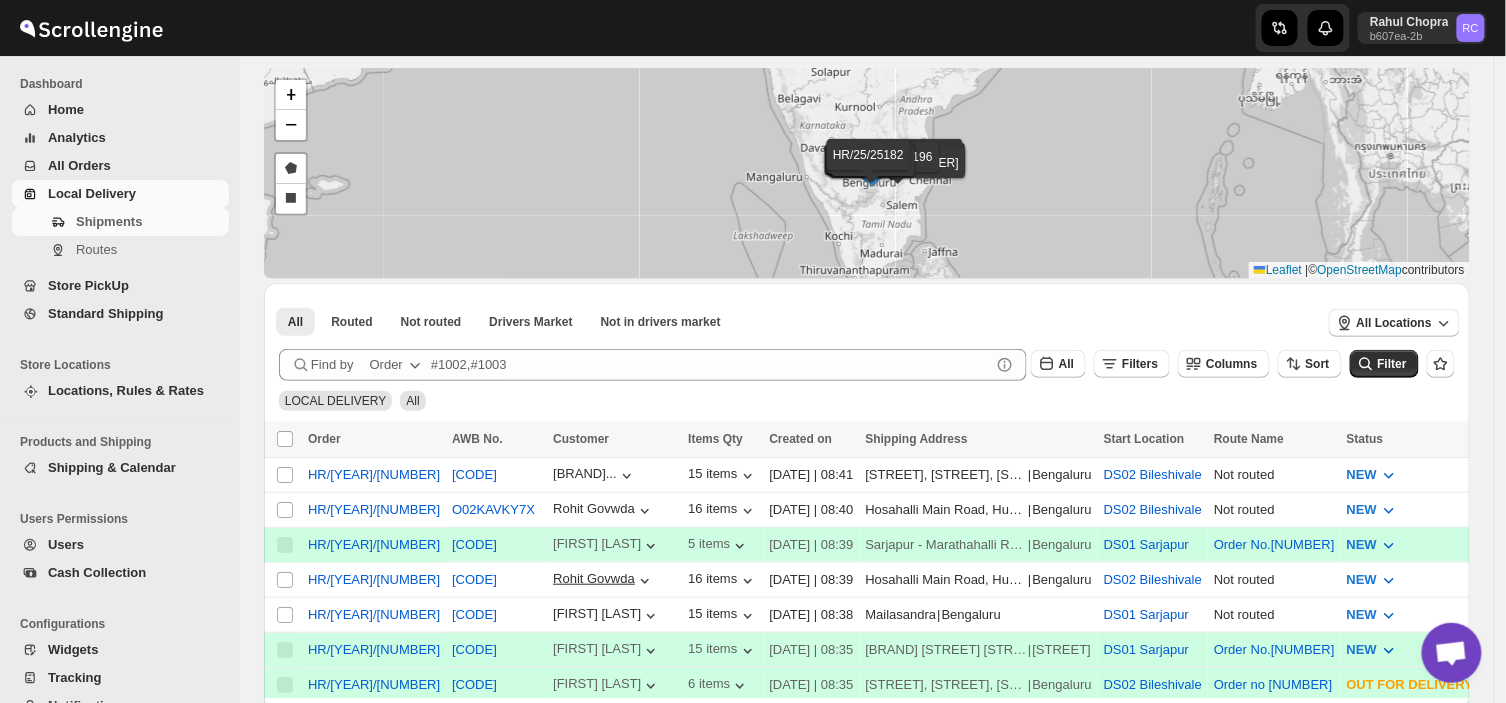 scroll, scrollTop: 83, scrollLeft: 0, axis: vertical 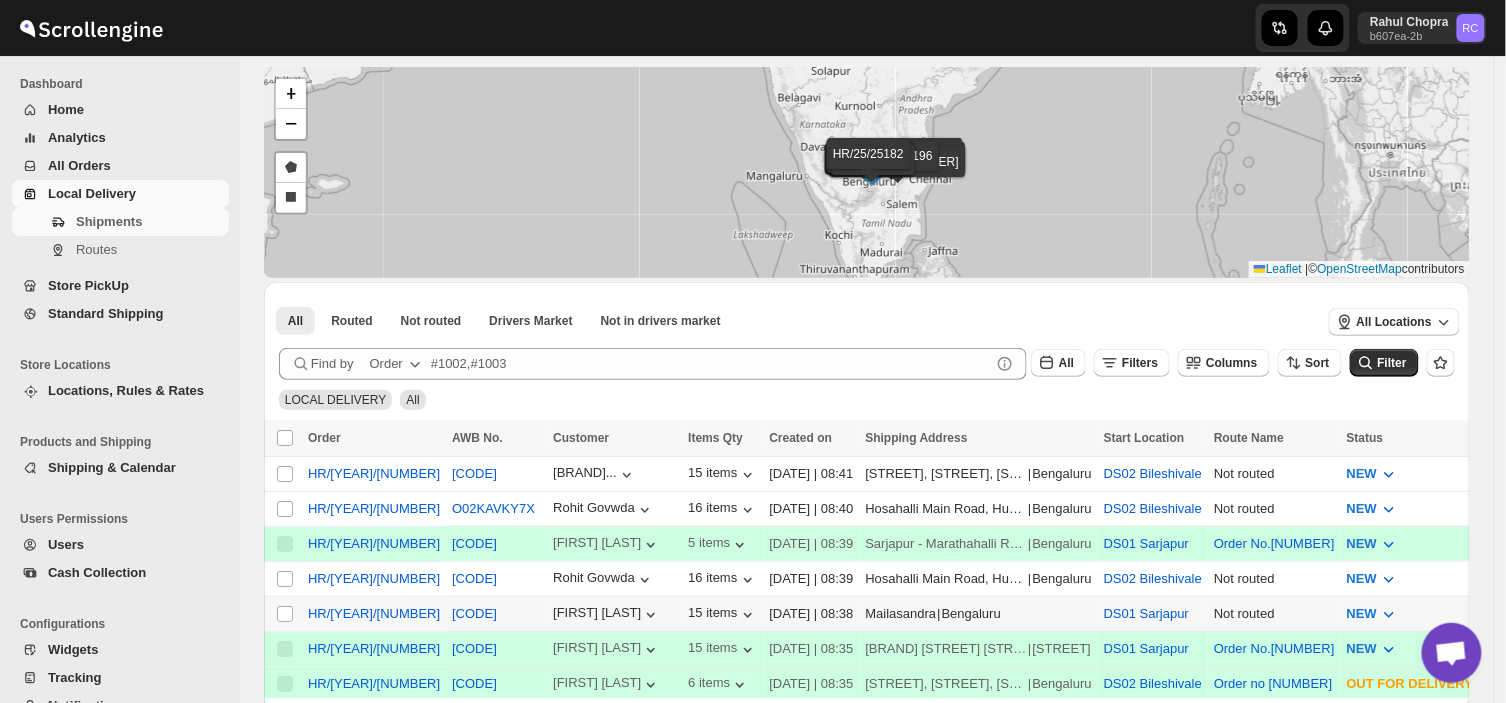 click on "Select shipment" at bounding box center [283, 613] 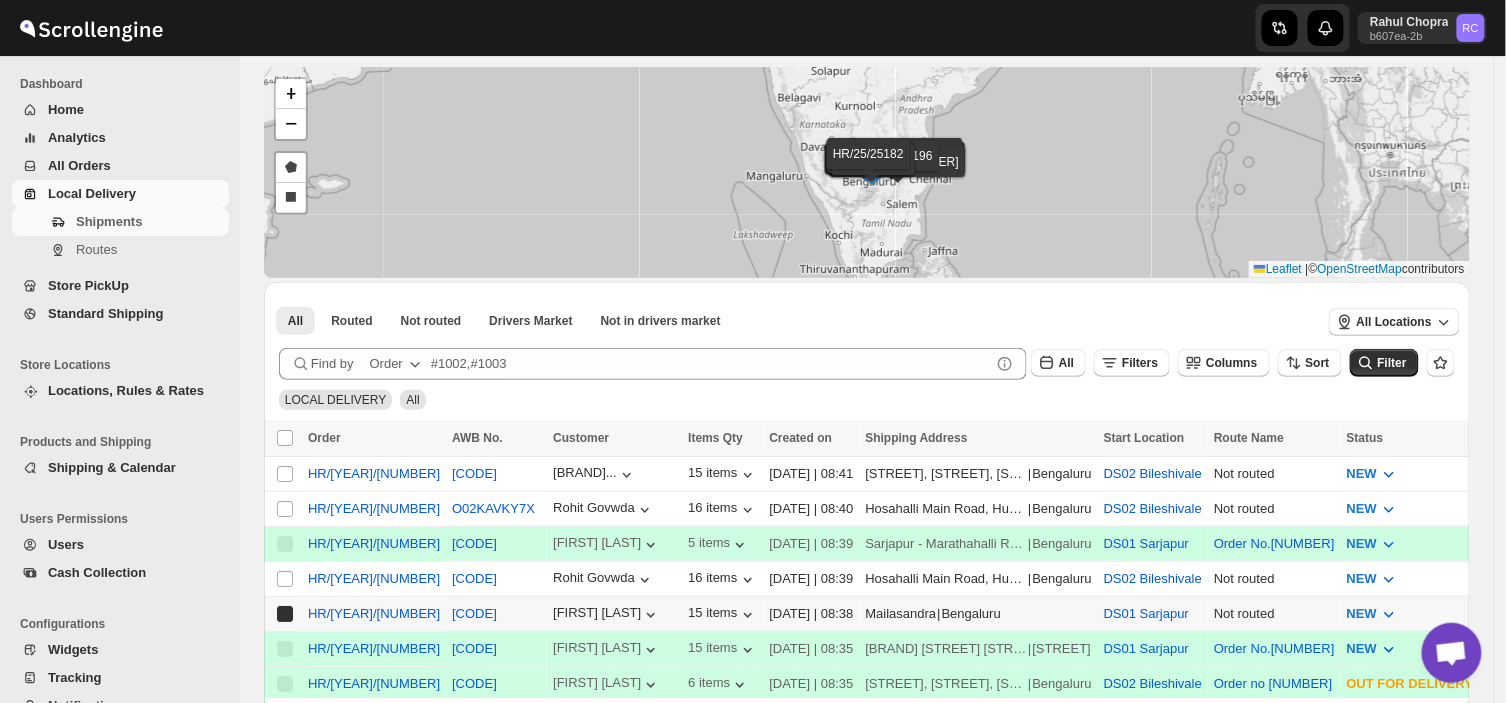 checkbox on "true" 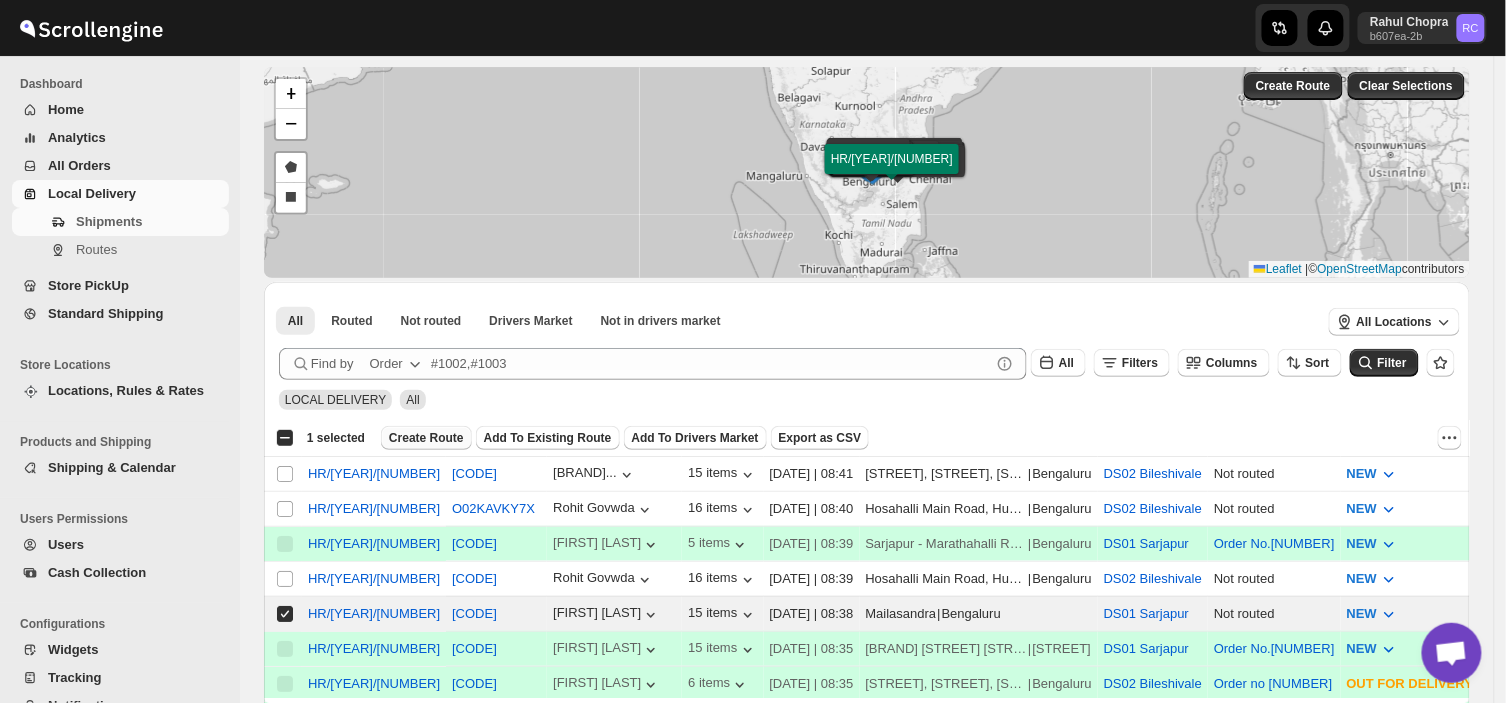 click on "Create Route" at bounding box center [426, 438] 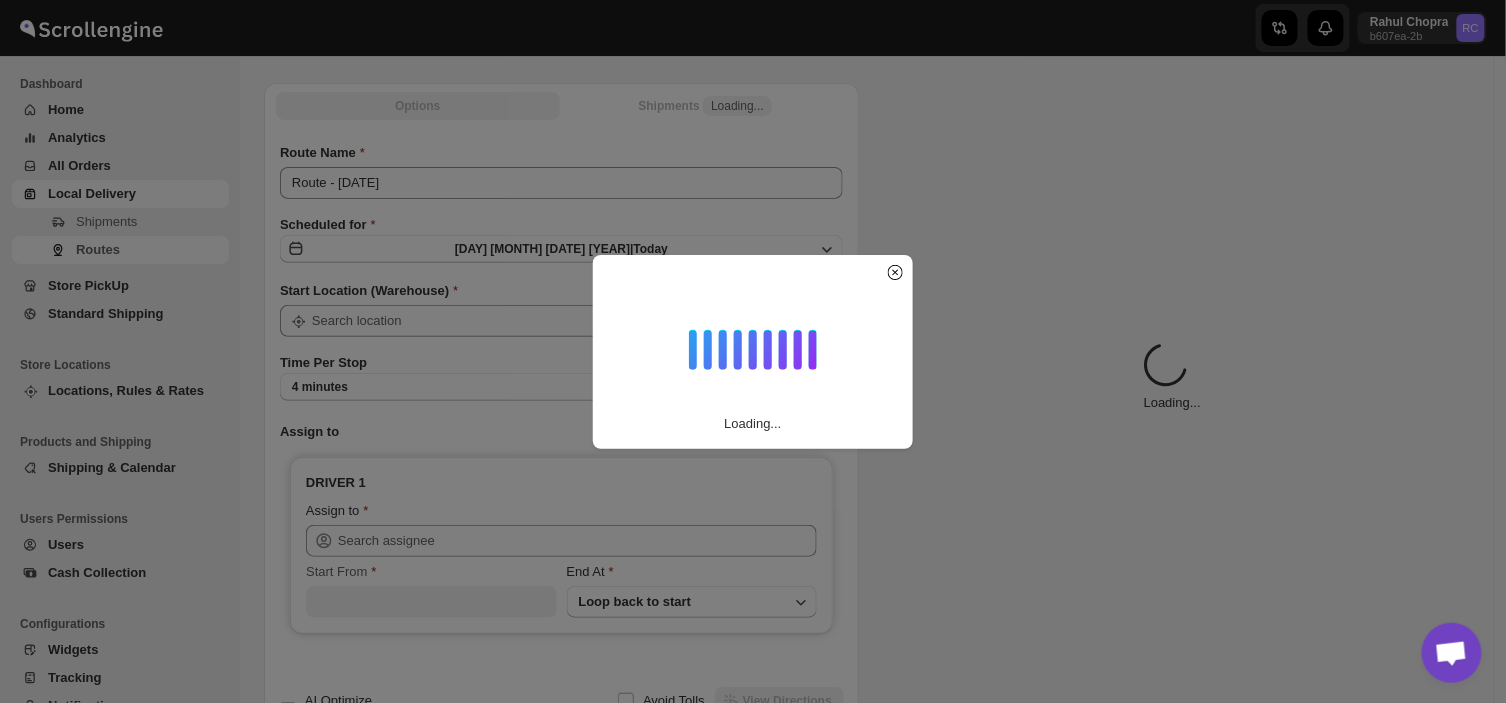 scroll, scrollTop: 0, scrollLeft: 0, axis: both 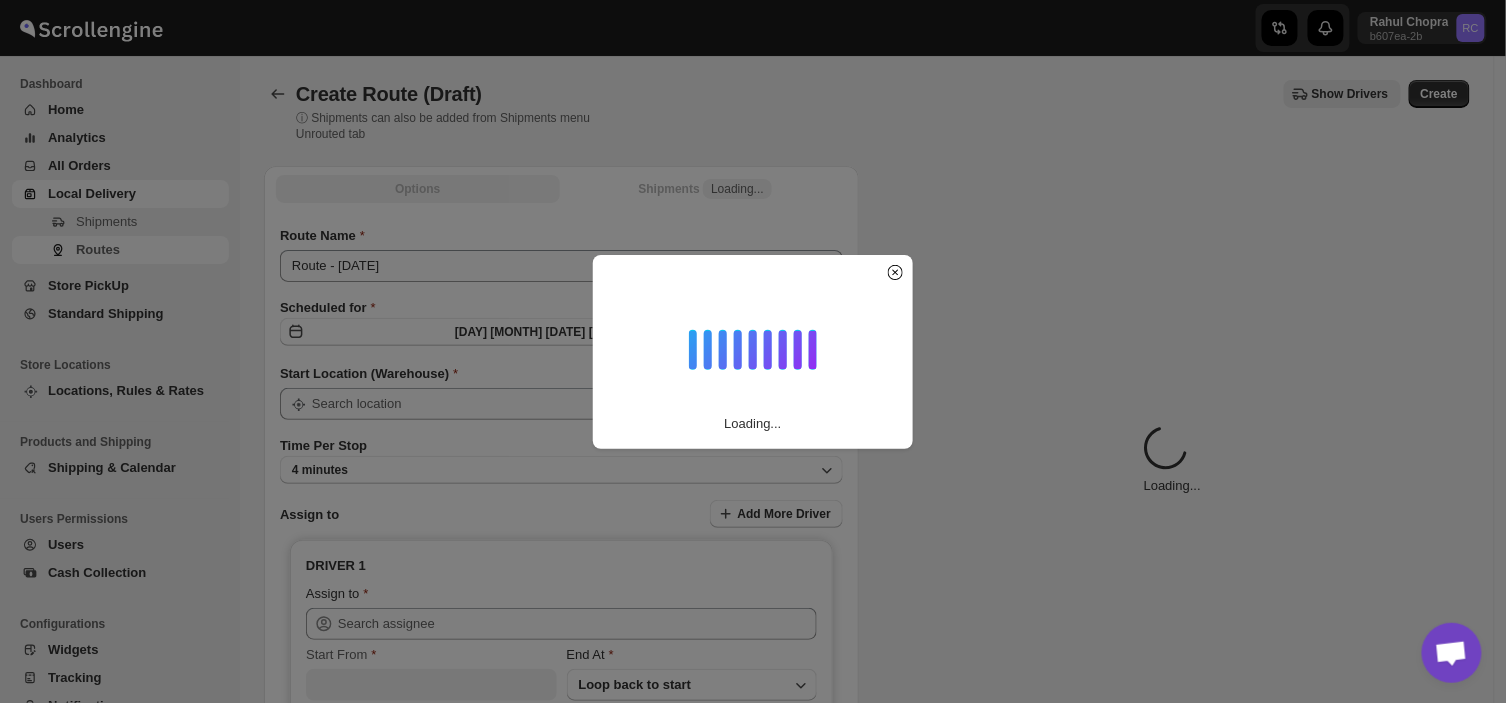 type on "DS01 Sarjapur" 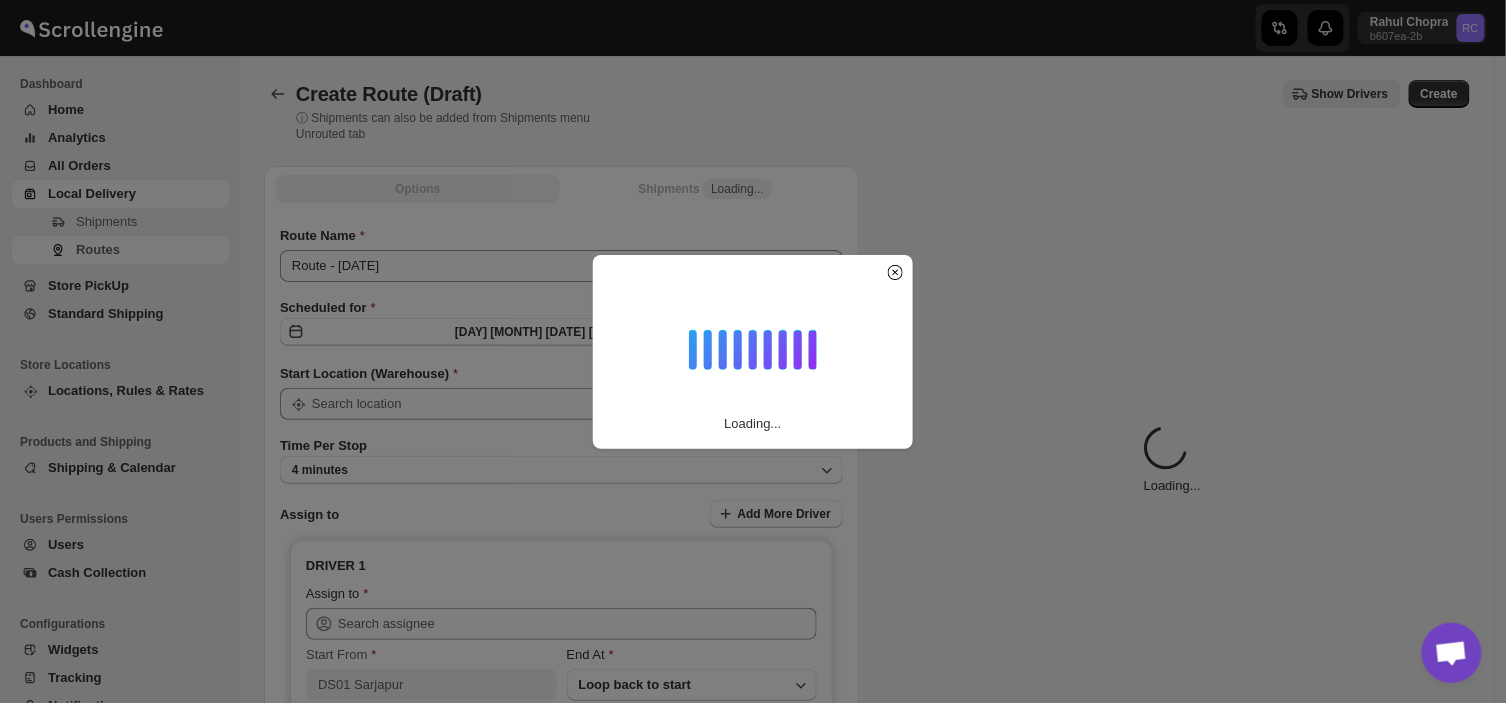 type on "DS01 Sarjapur" 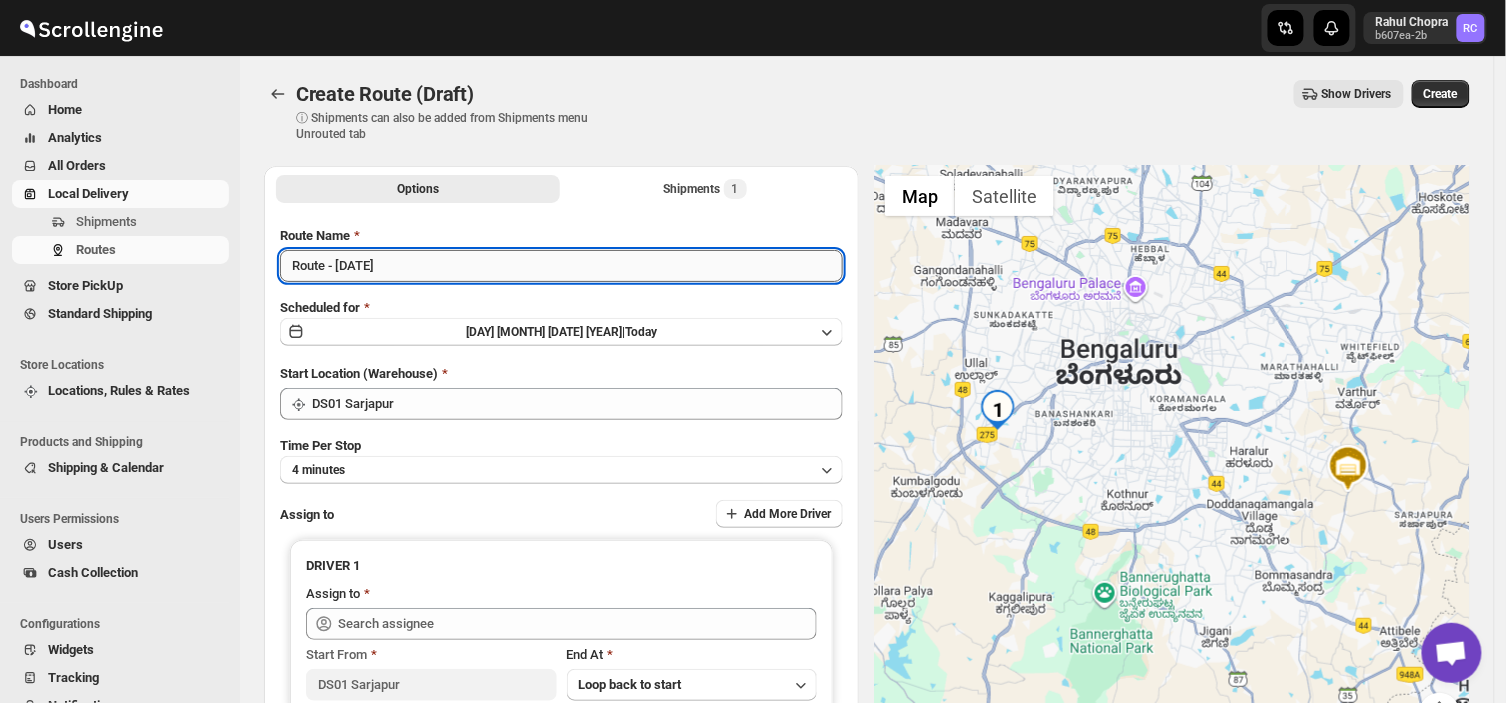 click on "Route - [DATE]" at bounding box center [561, 266] 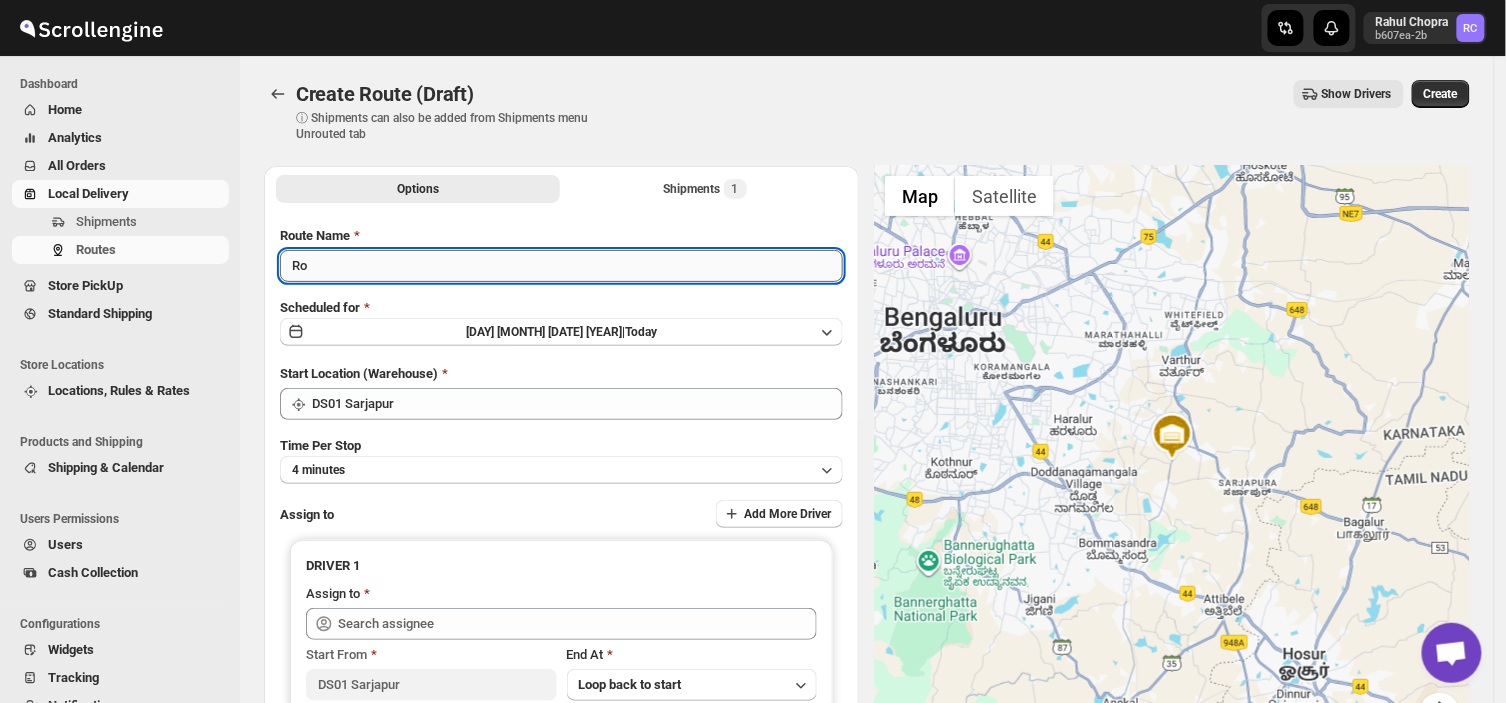 type on "R" 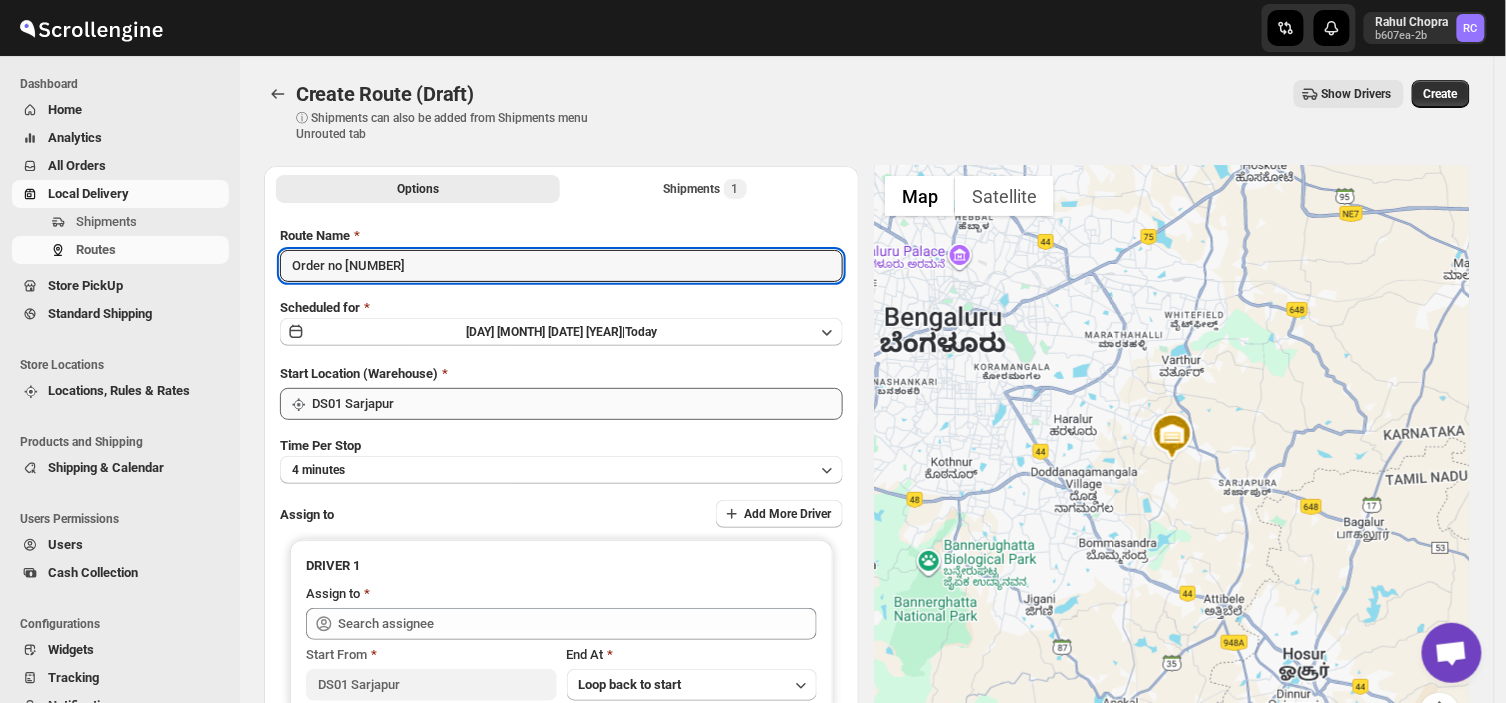 type on "Order no [NUMBER]" 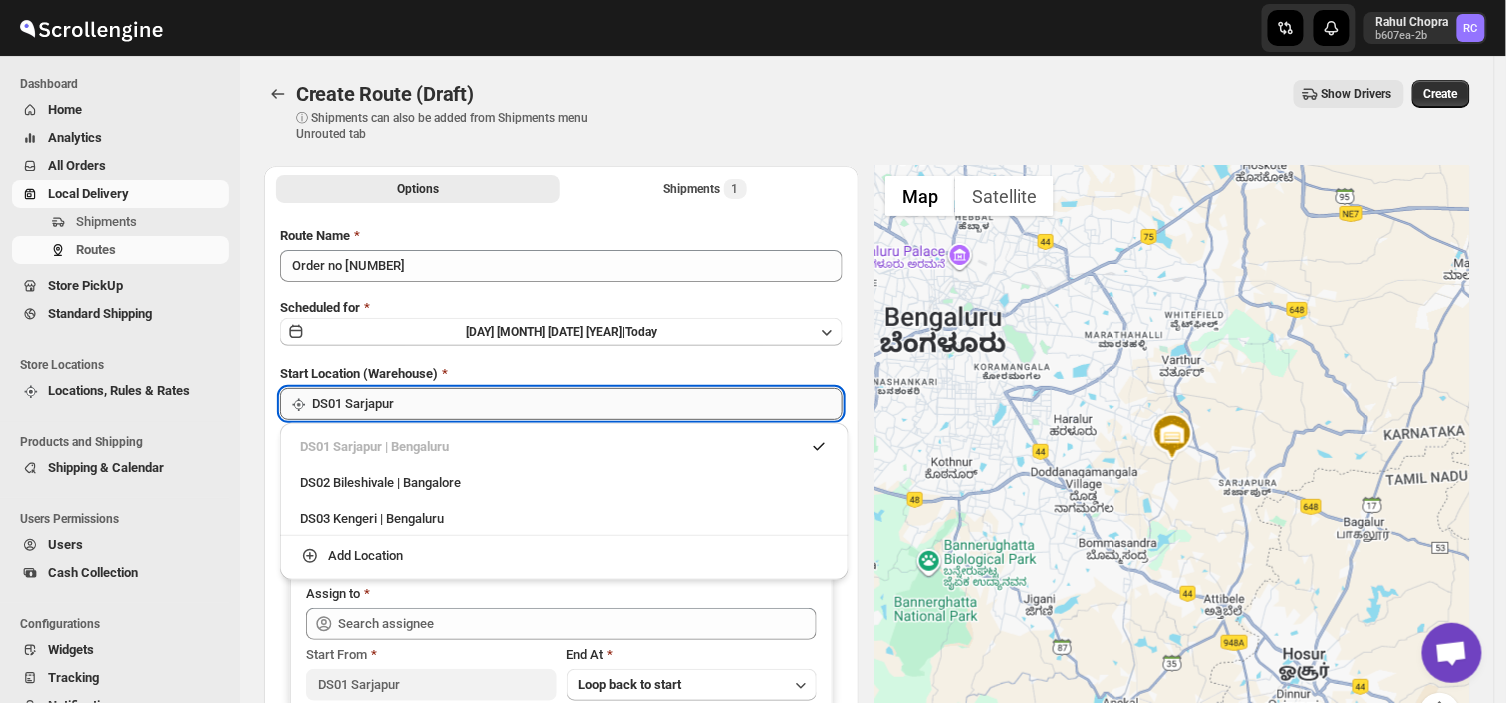click on "DS01 Sarjapur" at bounding box center (577, 404) 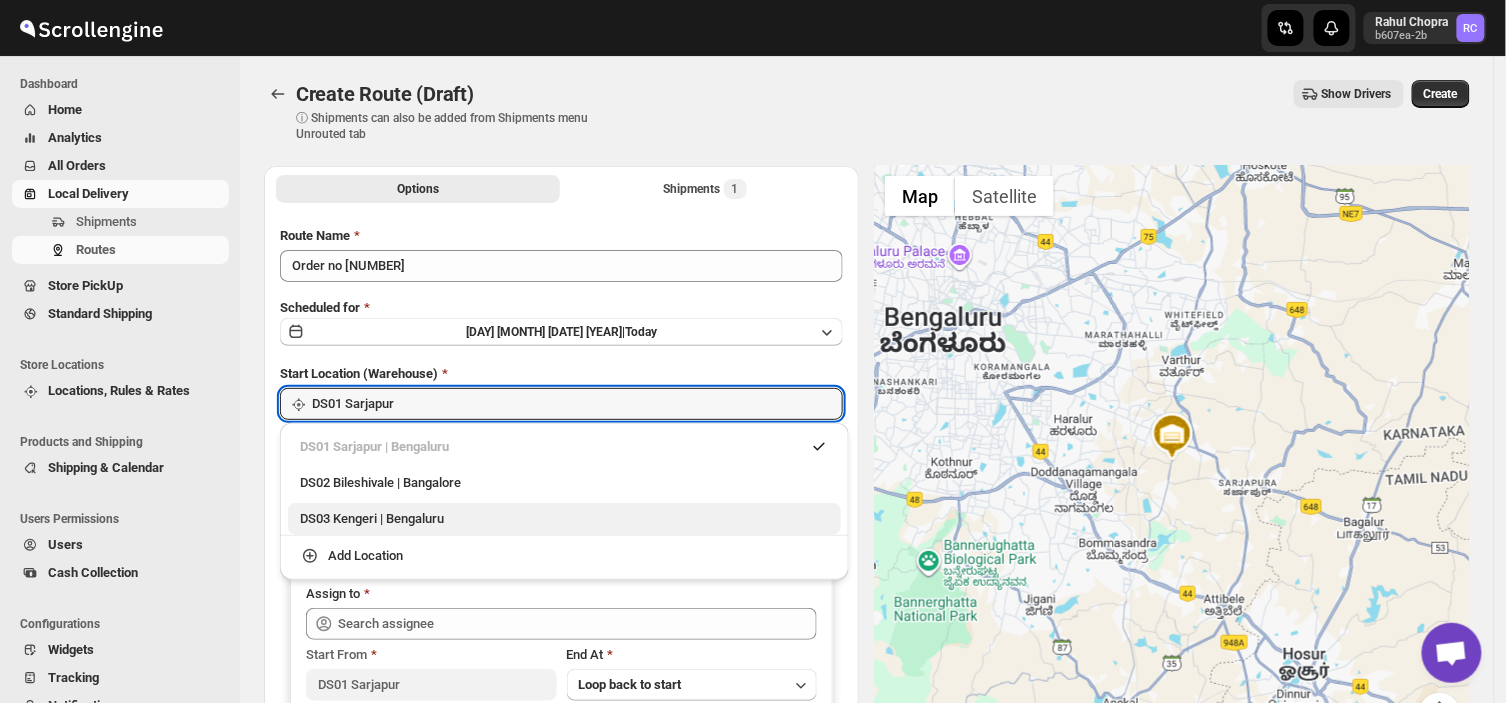 click on "DS03 Kengeri | Bengaluru" at bounding box center [564, 519] 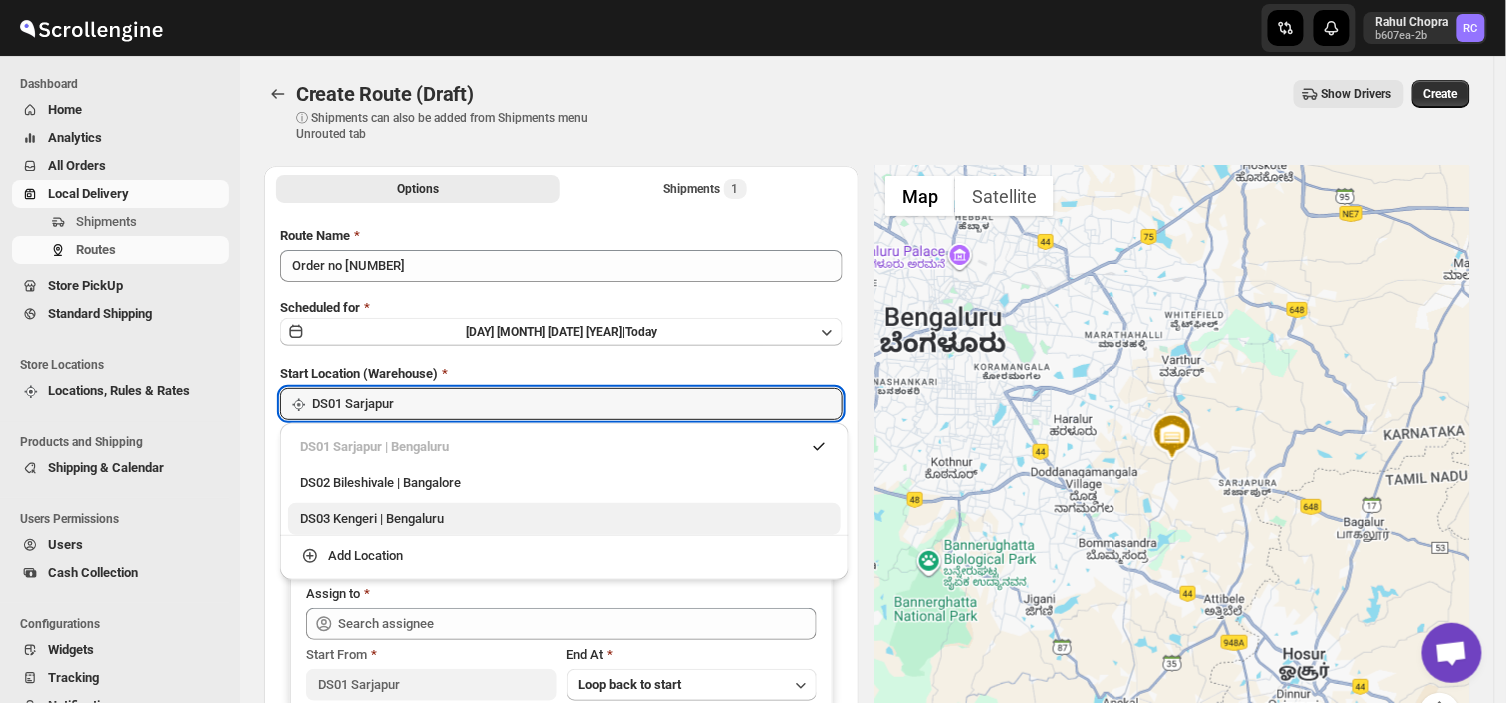 type on "DS03 Kengeri" 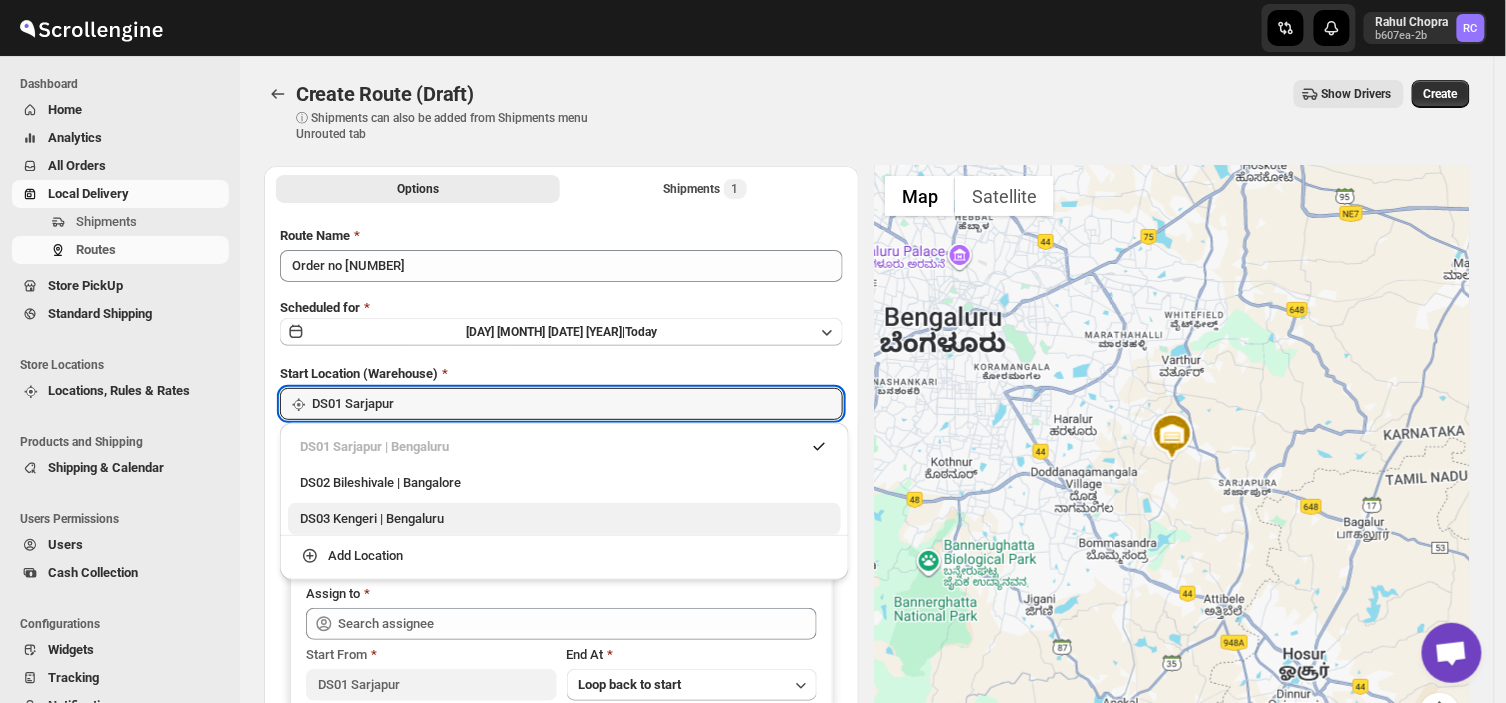 type on "DS03 Kengeri" 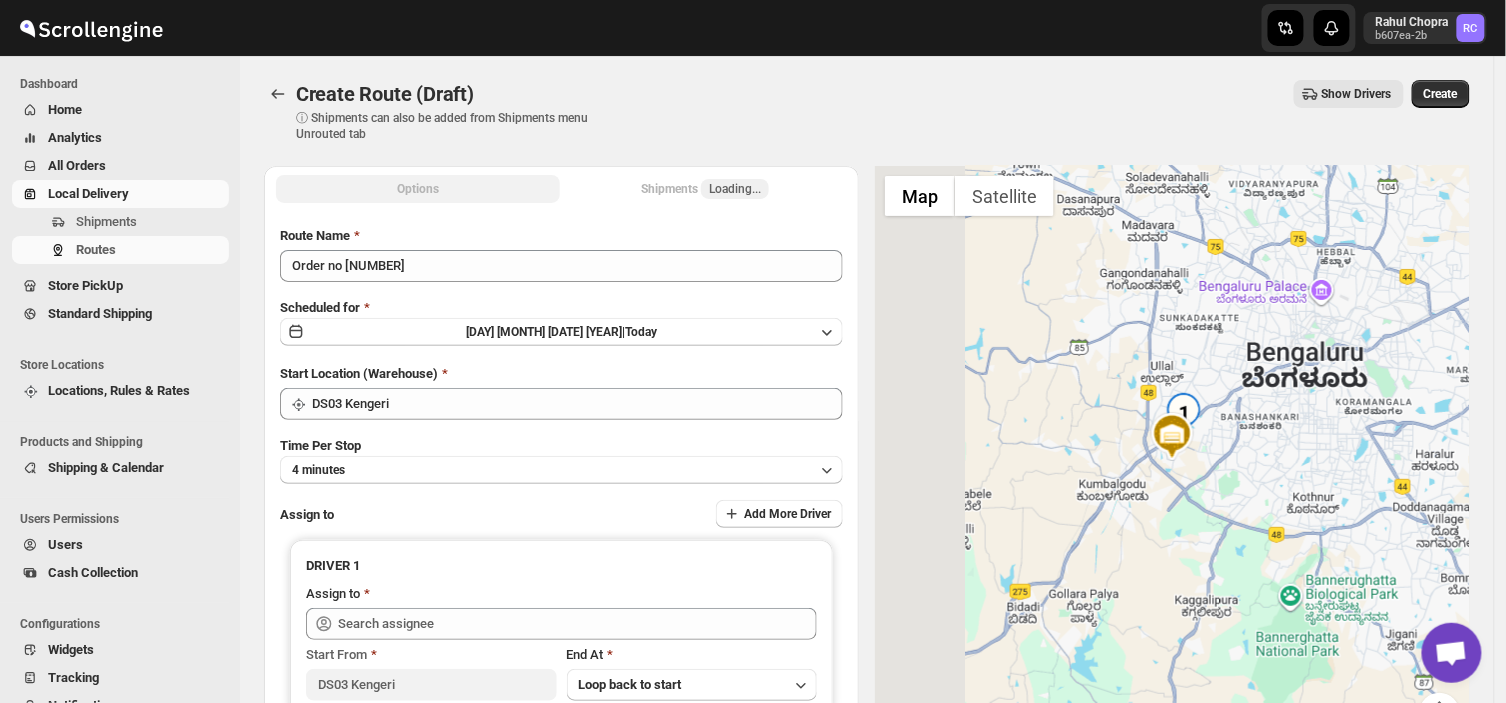 click on "Assign to Add More Driver" at bounding box center (561, 515) 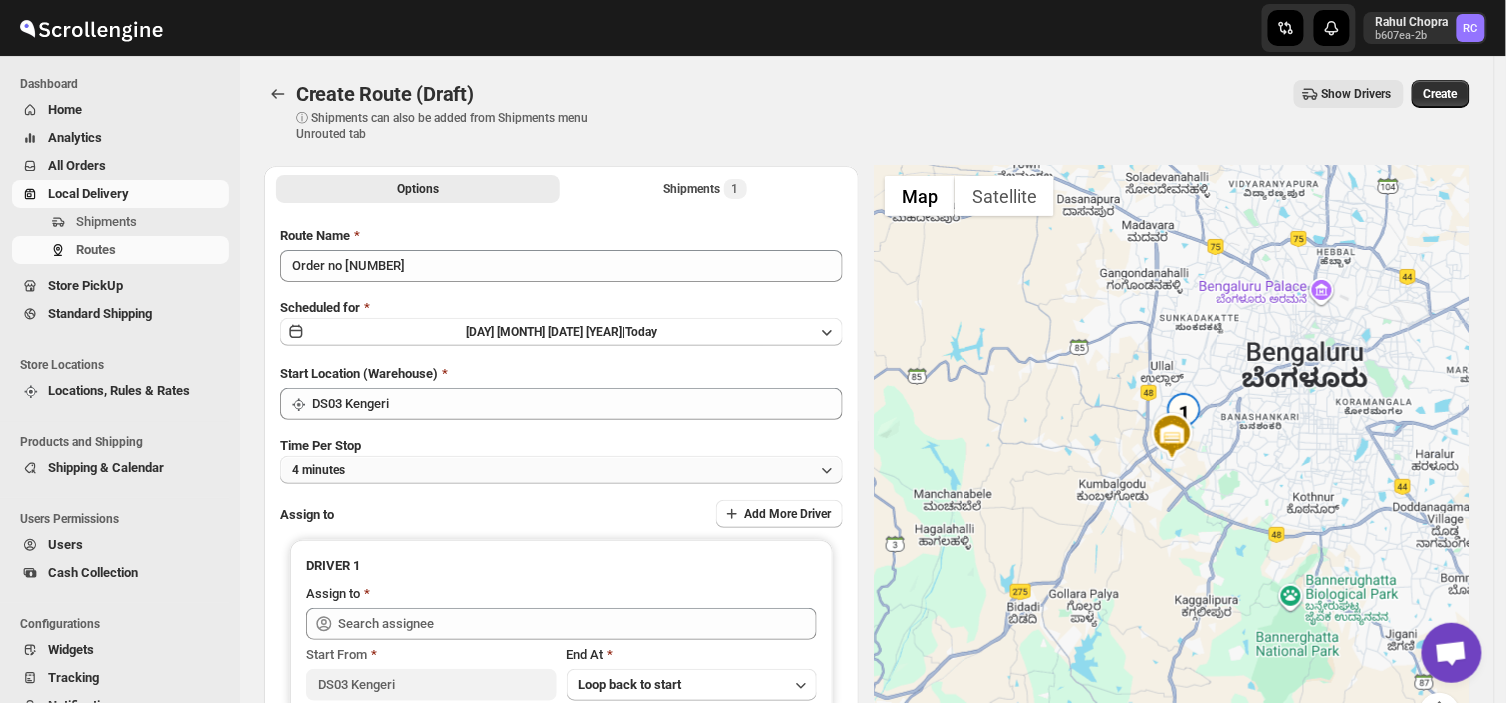 click on "4 minutes" at bounding box center [561, 470] 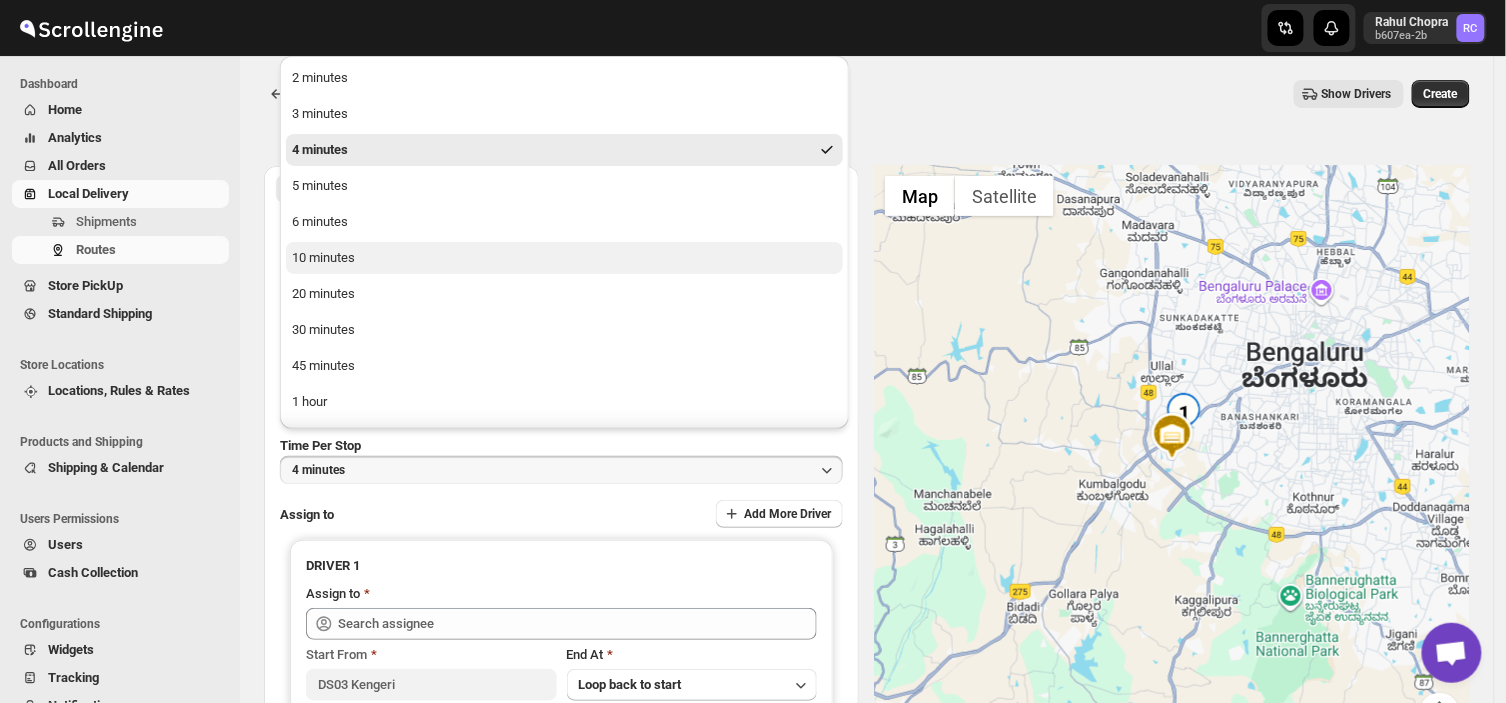 click on "10 minutes" at bounding box center (323, 258) 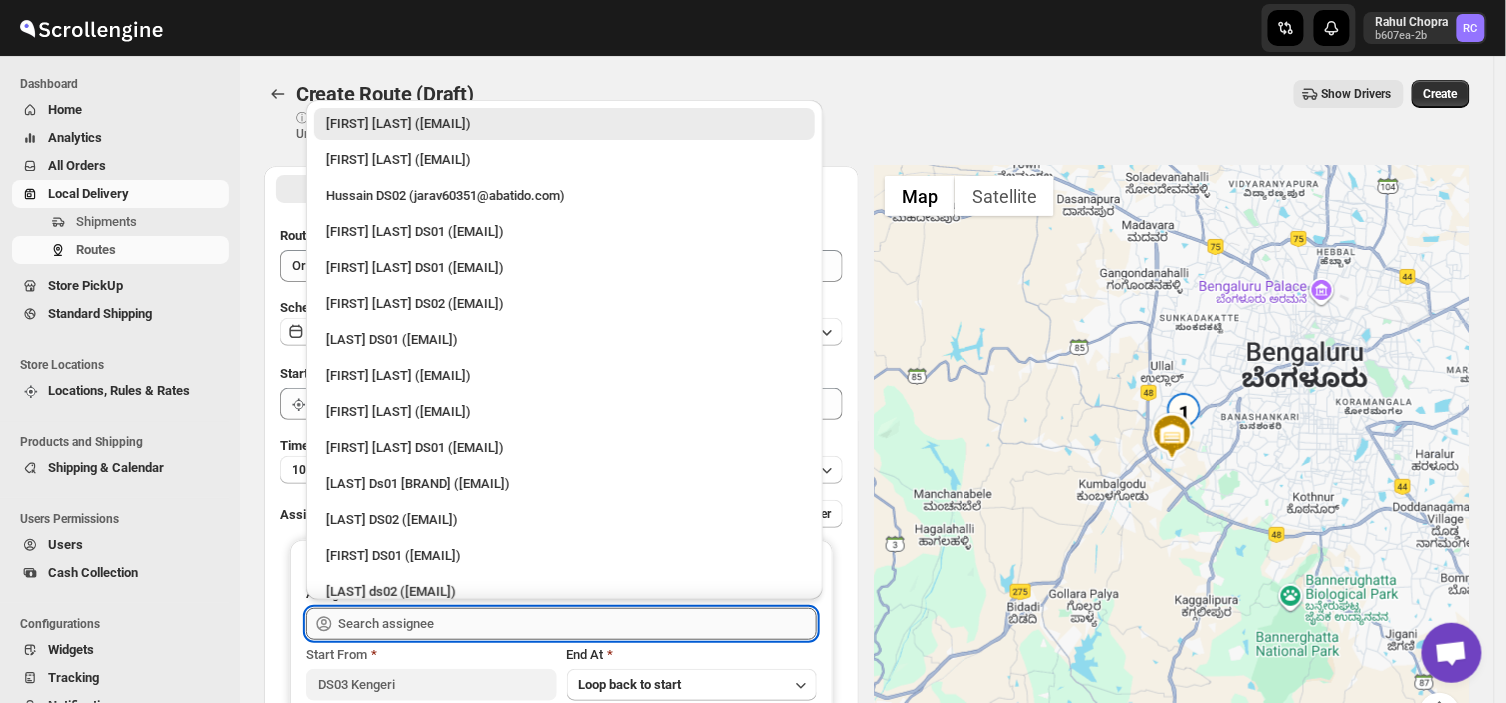 click at bounding box center (577, 624) 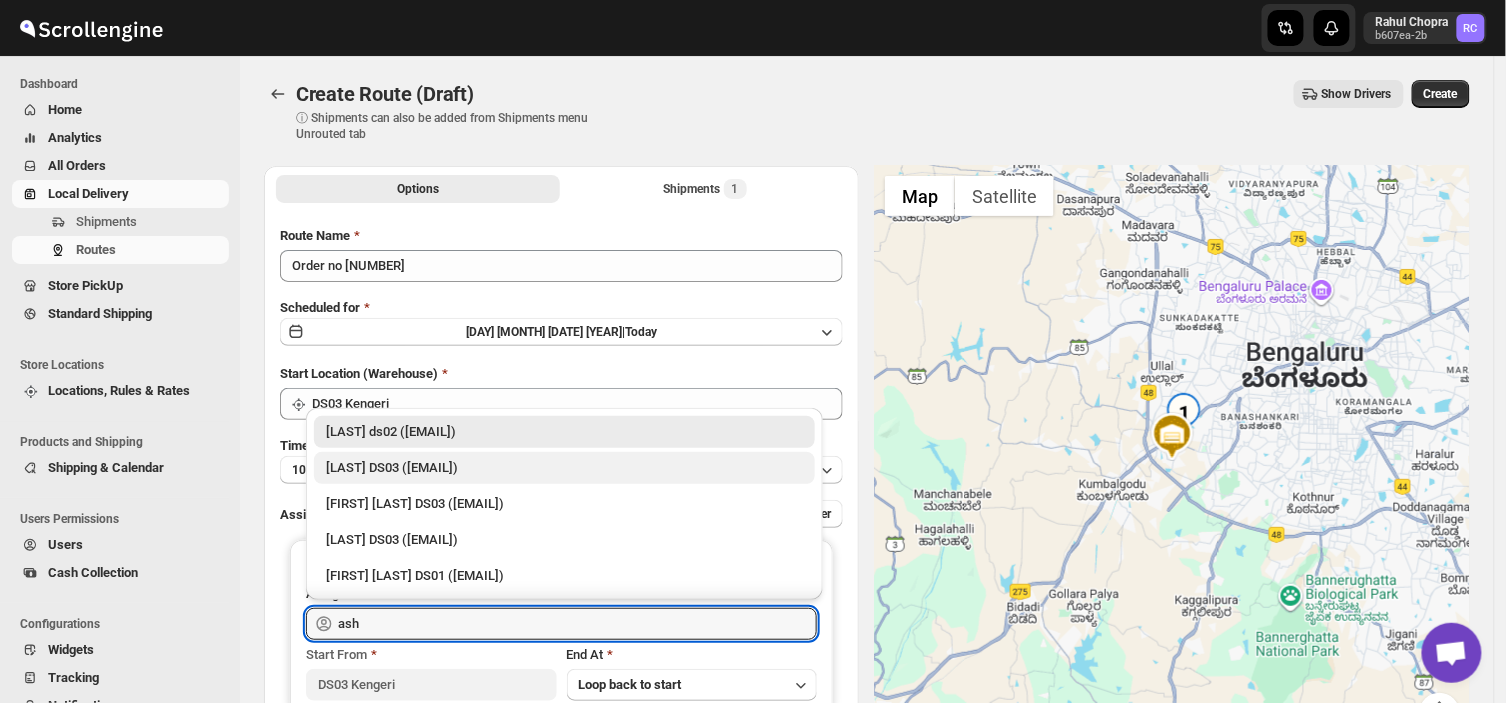 click on "[LAST] DS03 ([EMAIL])" at bounding box center (564, 468) 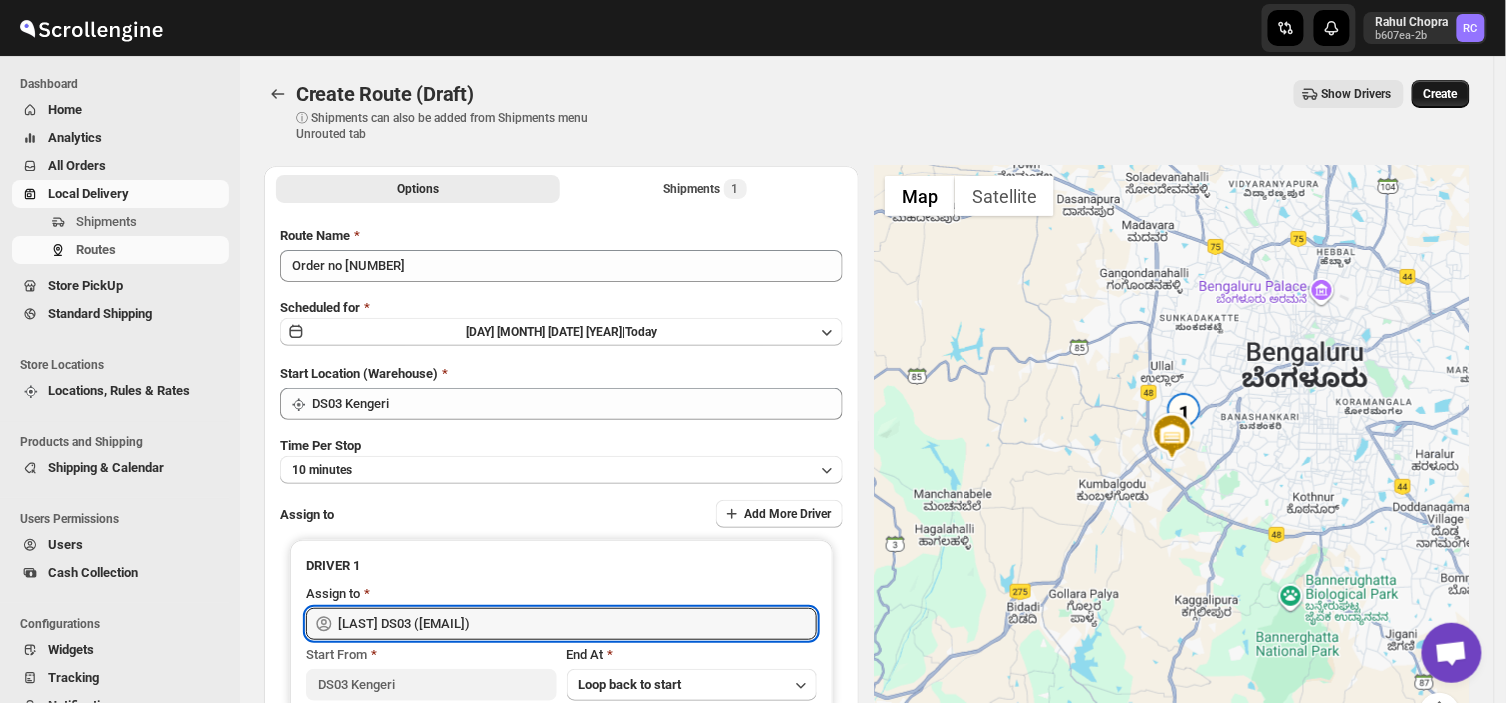 type on "[LAST] DS03 ([EMAIL])" 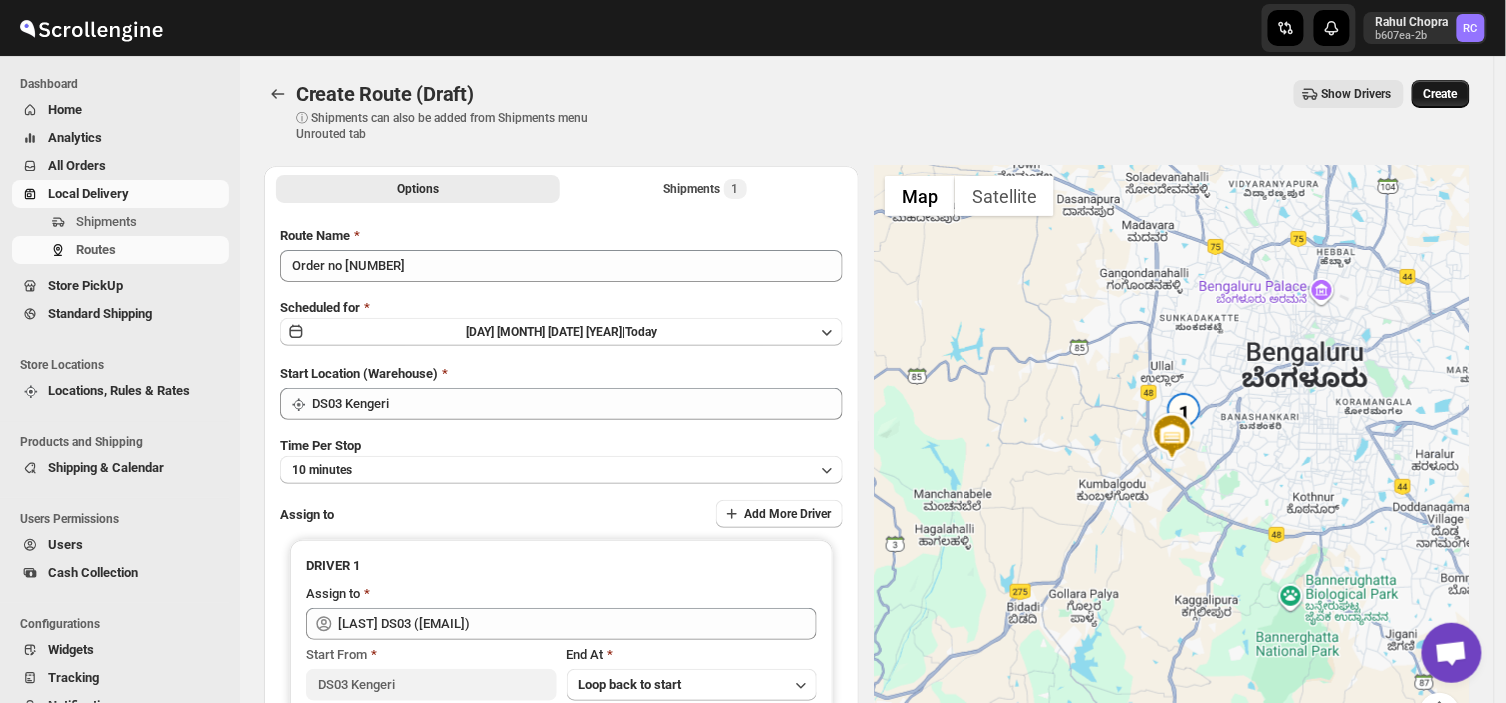 click on "Create" at bounding box center (1441, 94) 